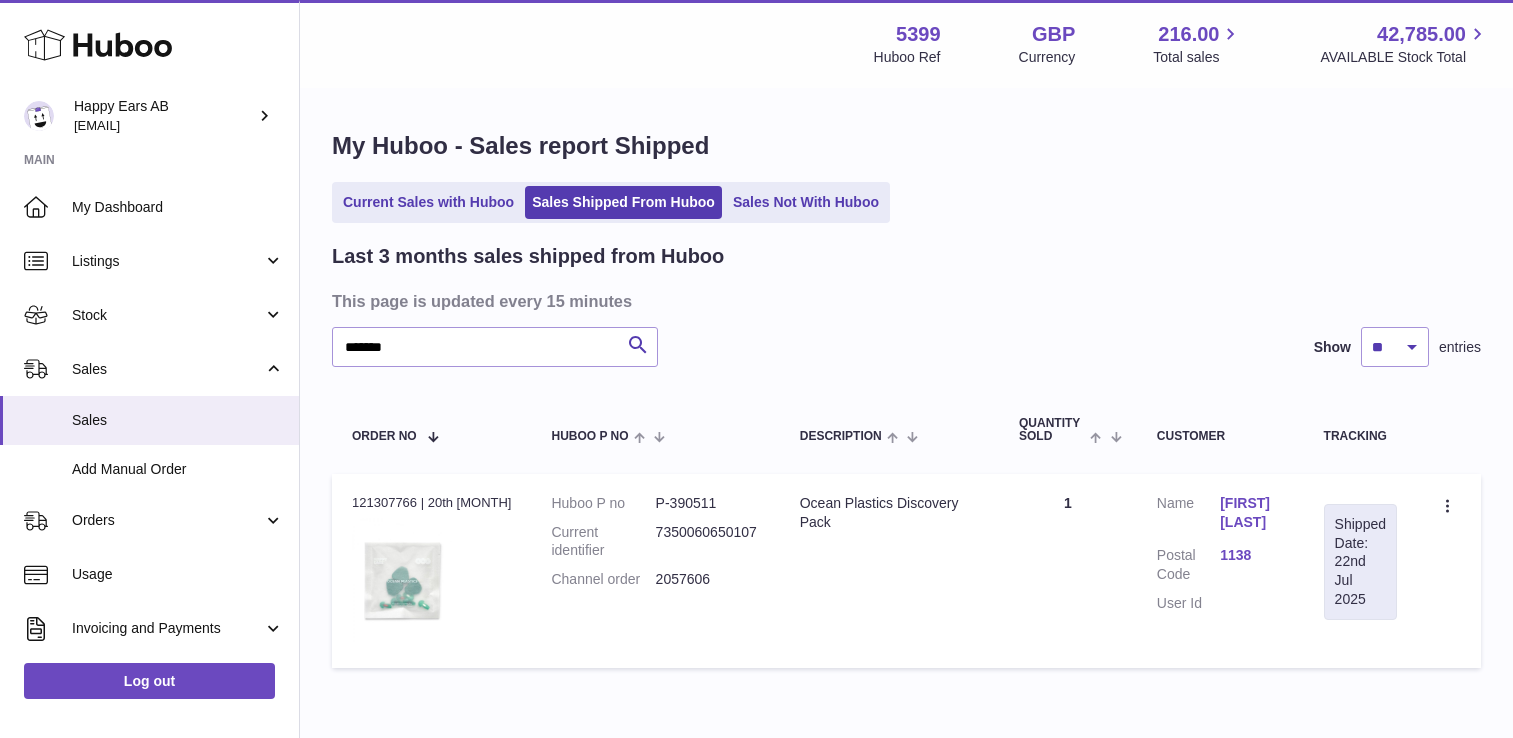 scroll, scrollTop: 0, scrollLeft: 0, axis: both 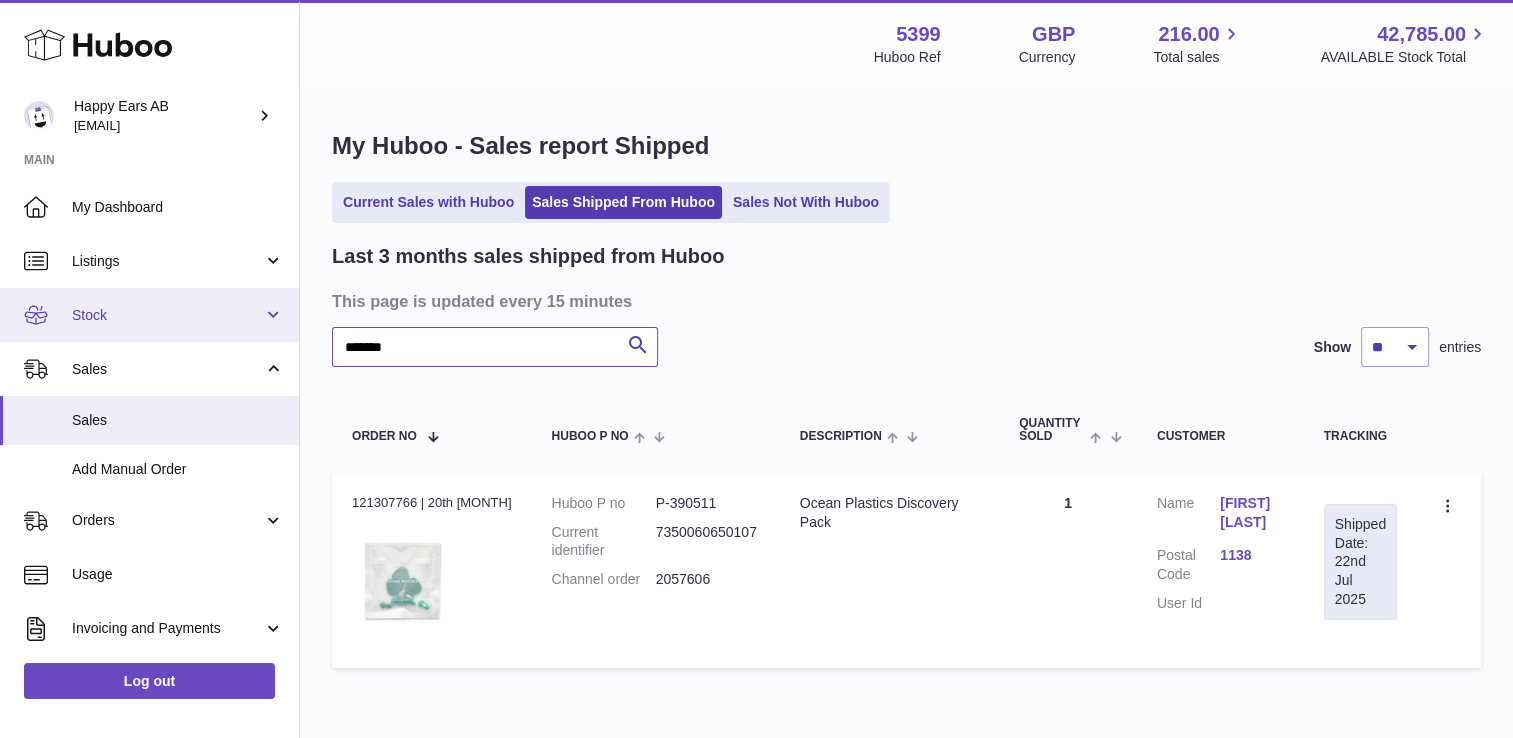 drag, startPoint x: 348, startPoint y: 341, endPoint x: 294, endPoint y: 337, distance: 54.147945 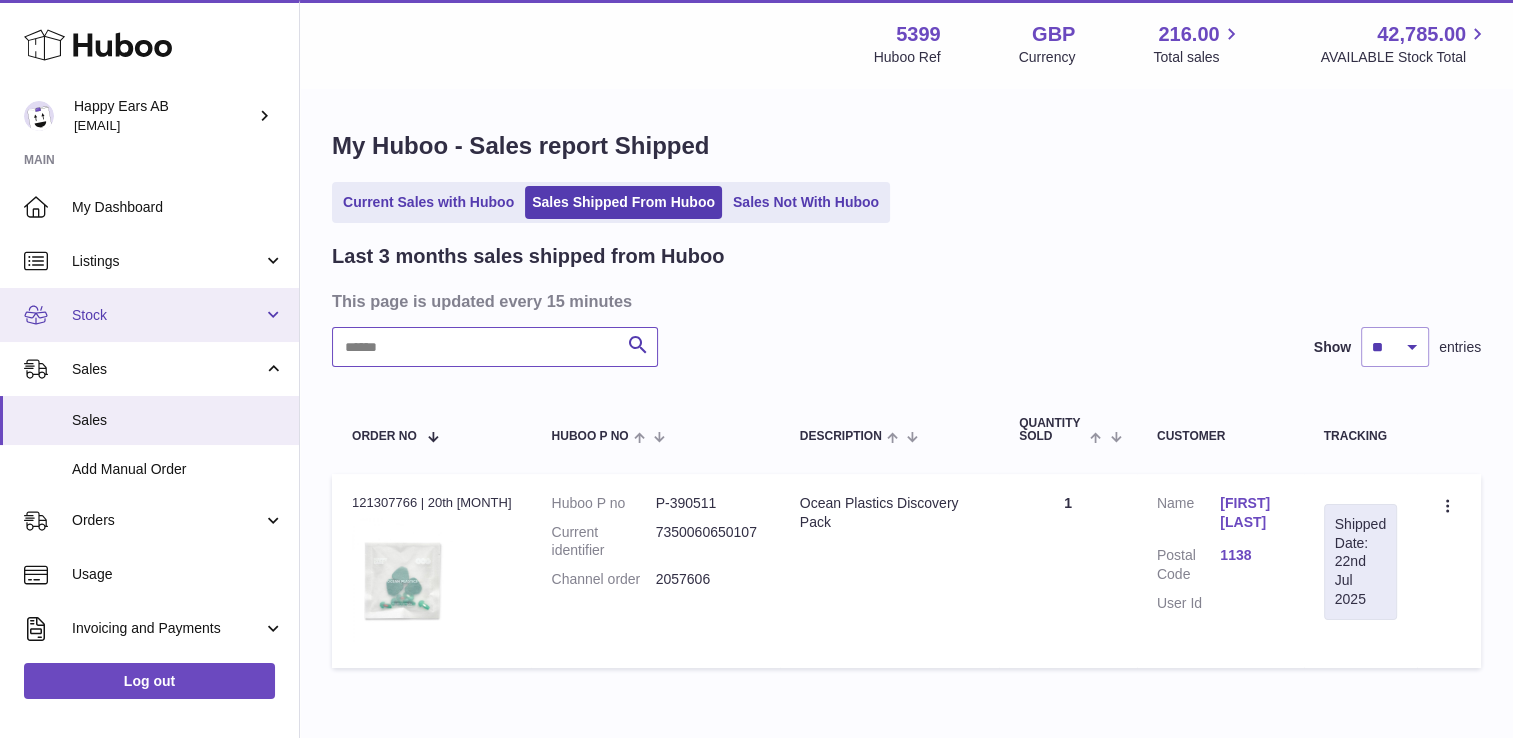 paste on "**********" 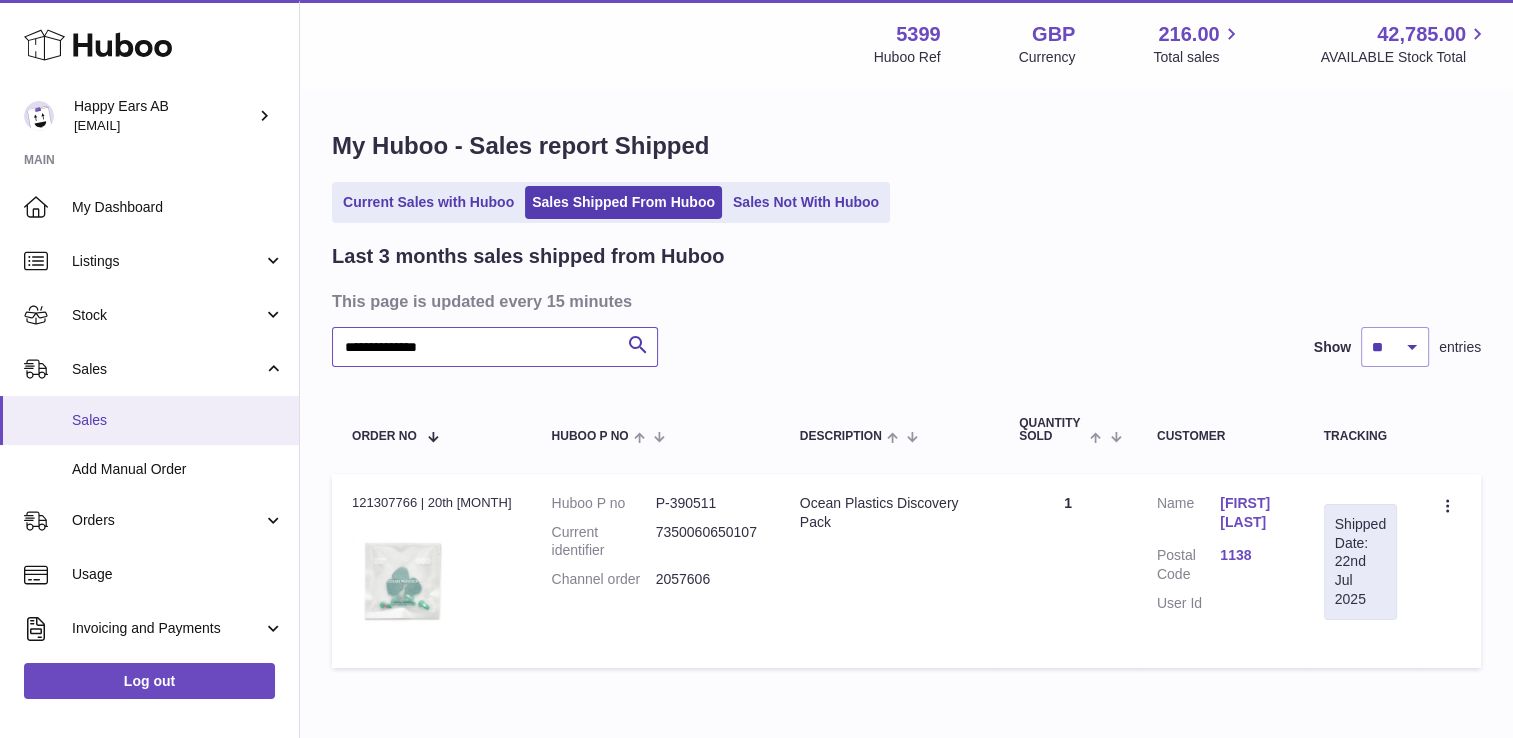type on "**********" 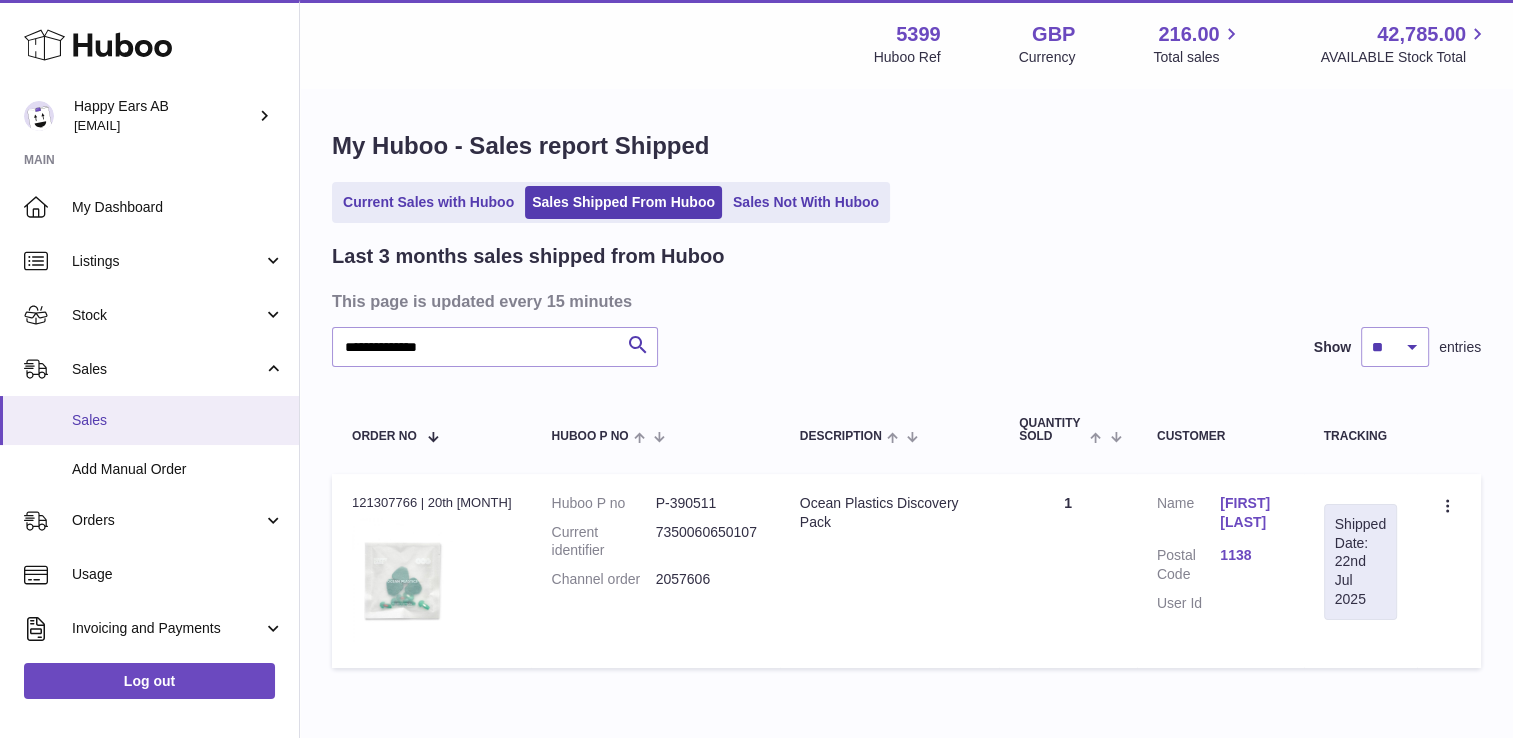 click on "Sales" at bounding box center (178, 420) 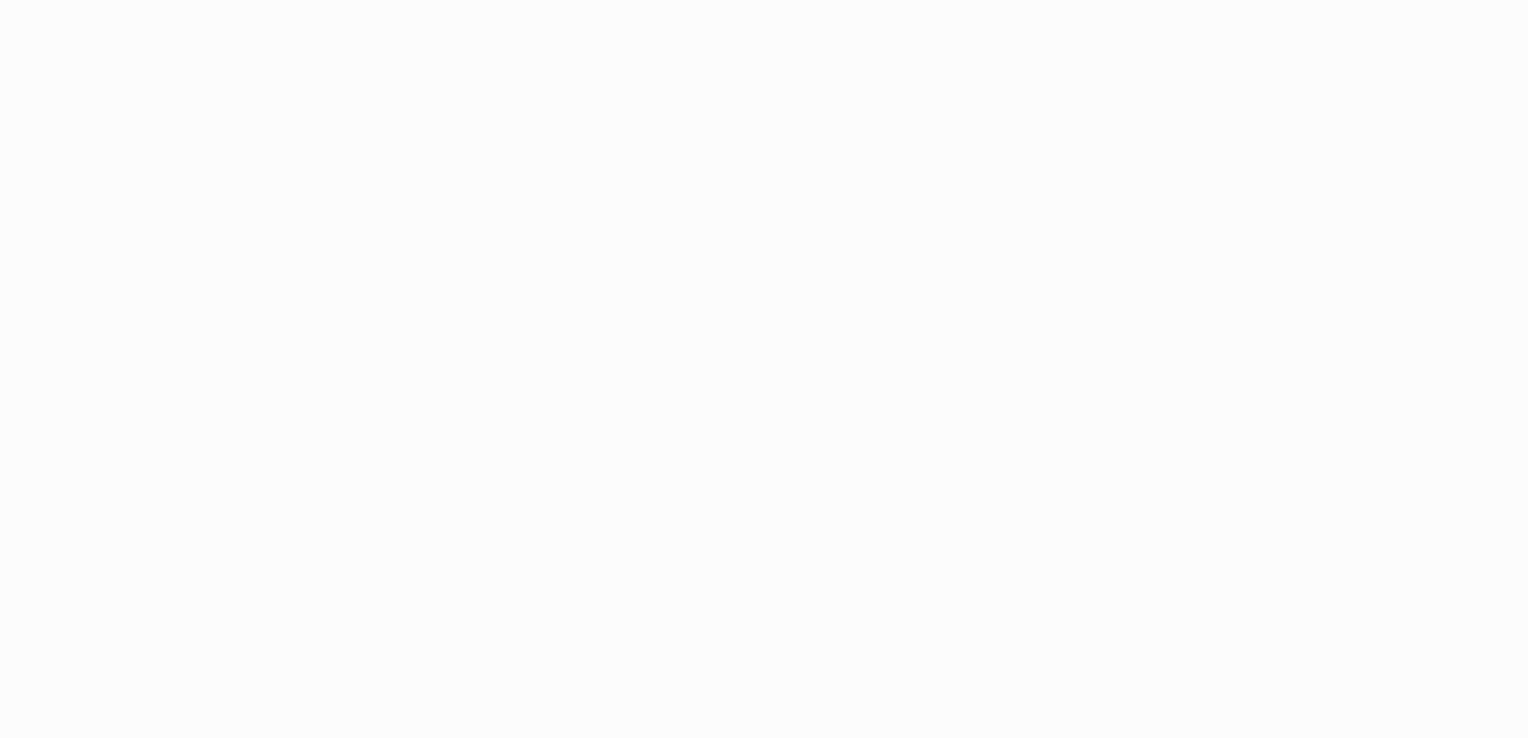scroll, scrollTop: 0, scrollLeft: 0, axis: both 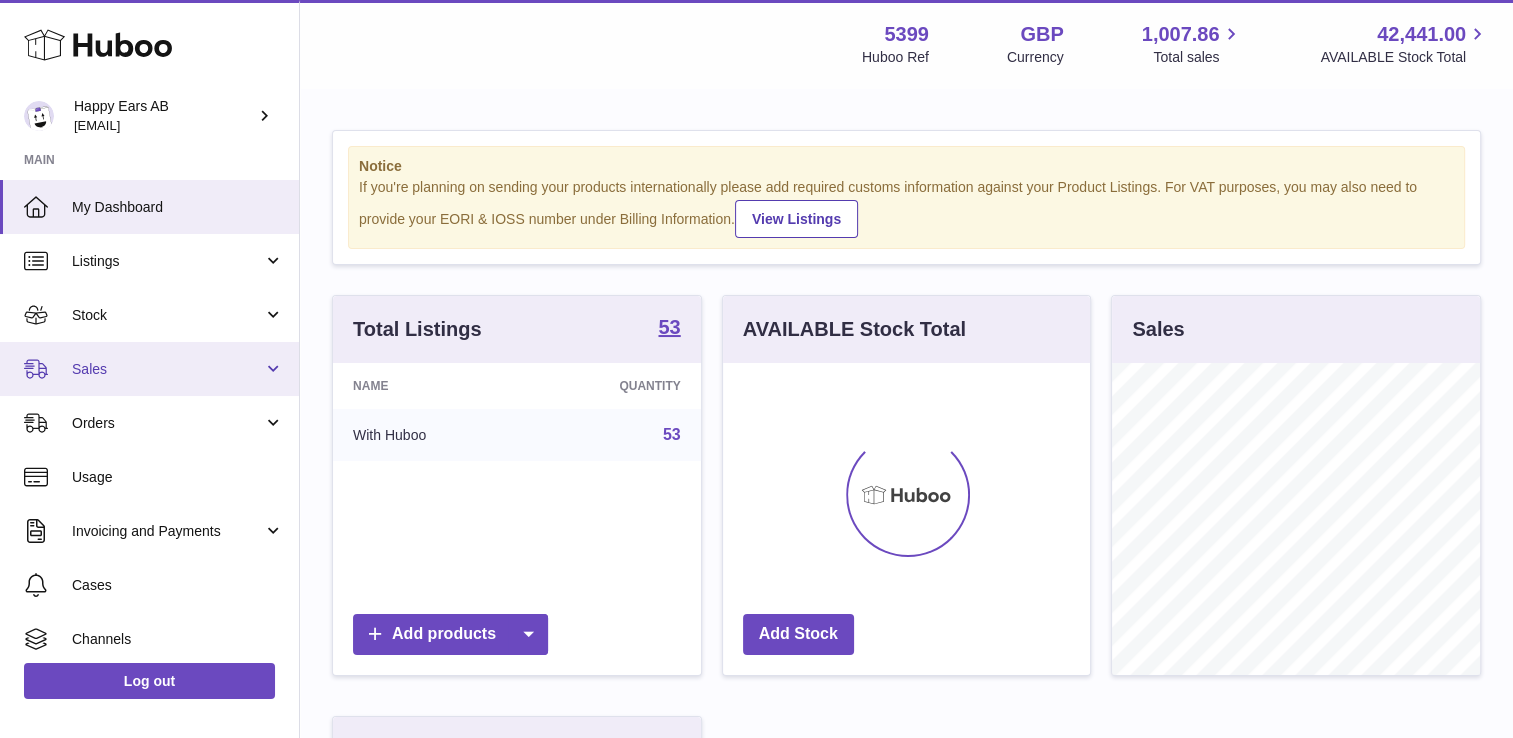 click on "Sales" at bounding box center (149, 369) 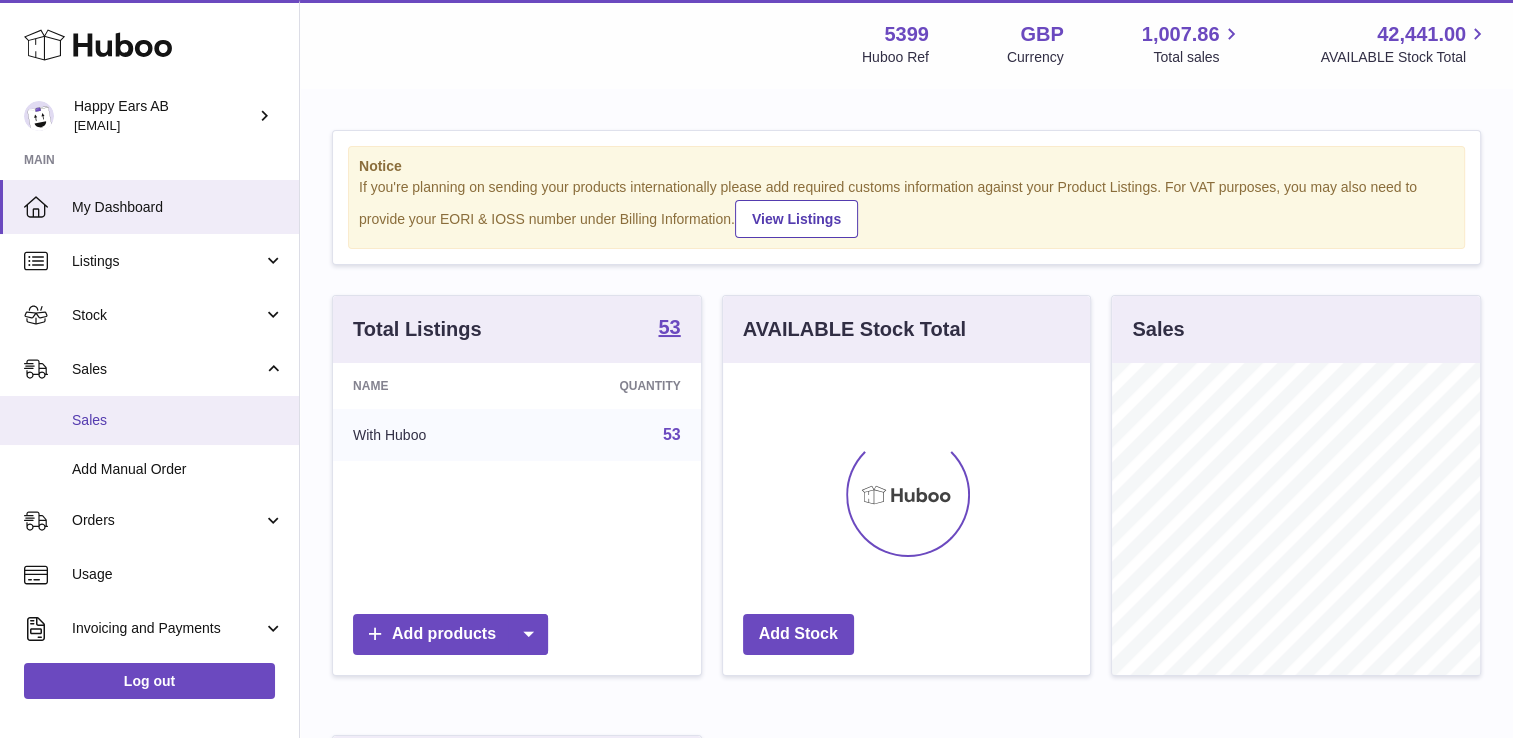 click on "Sales" at bounding box center (178, 420) 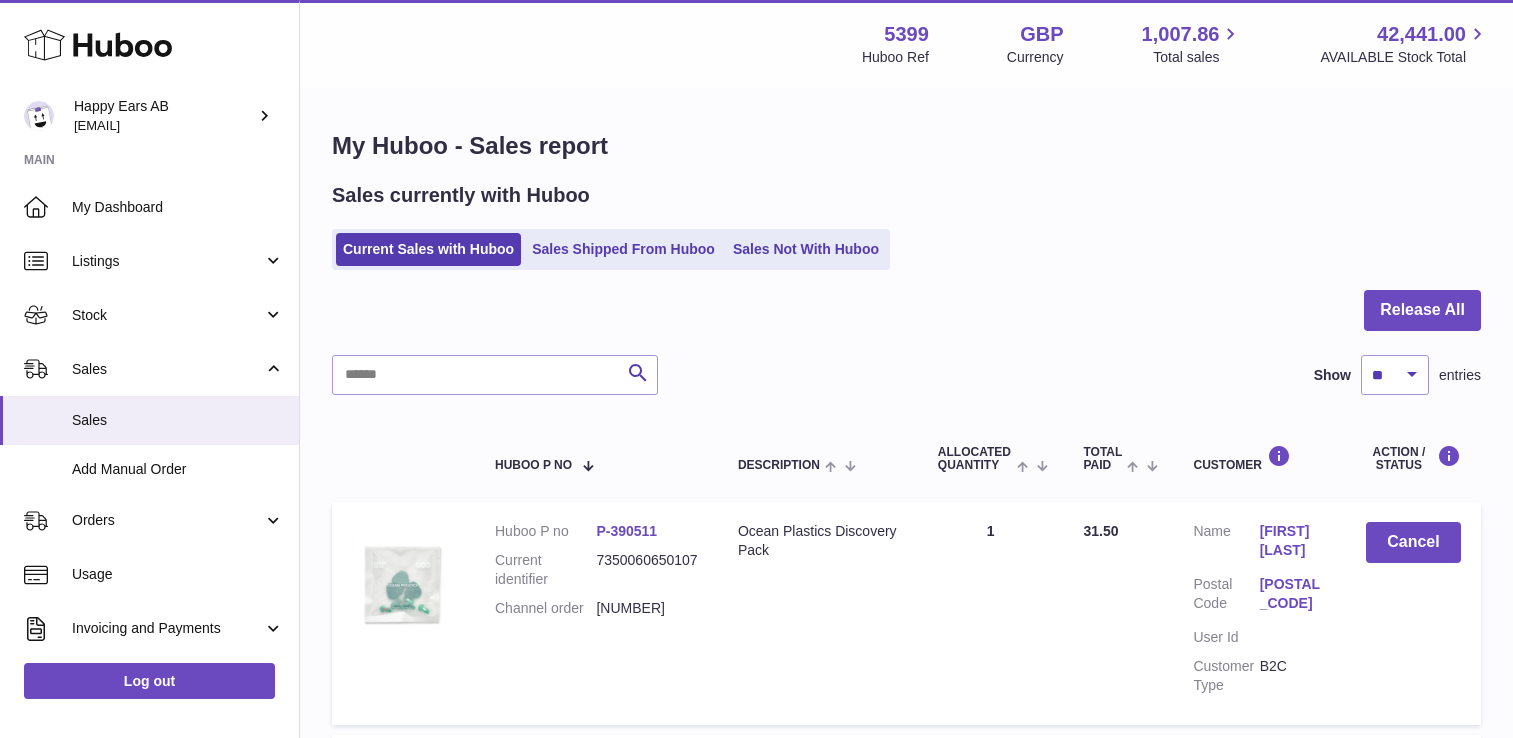 scroll, scrollTop: 0, scrollLeft: 0, axis: both 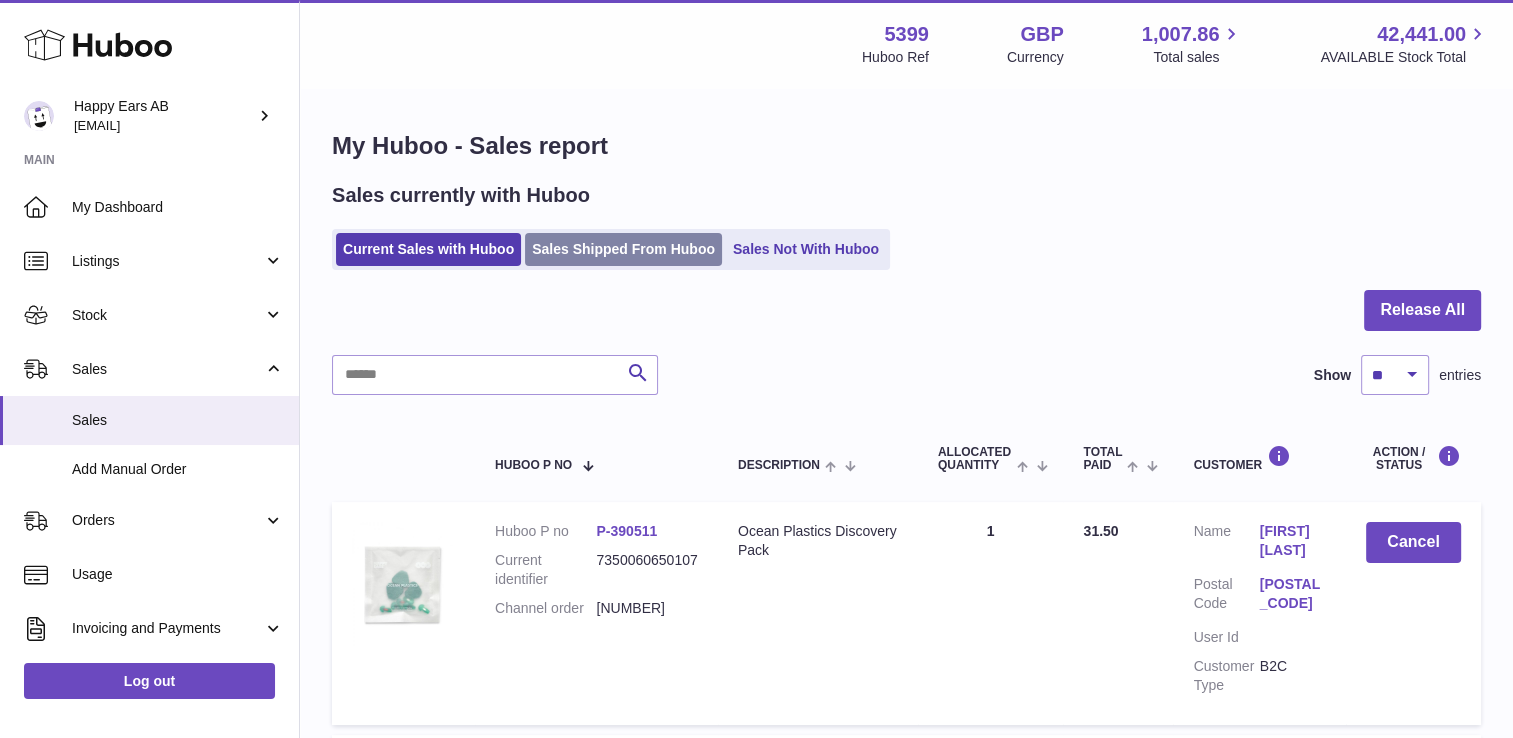 click on "Sales Shipped From Huboo" at bounding box center [623, 249] 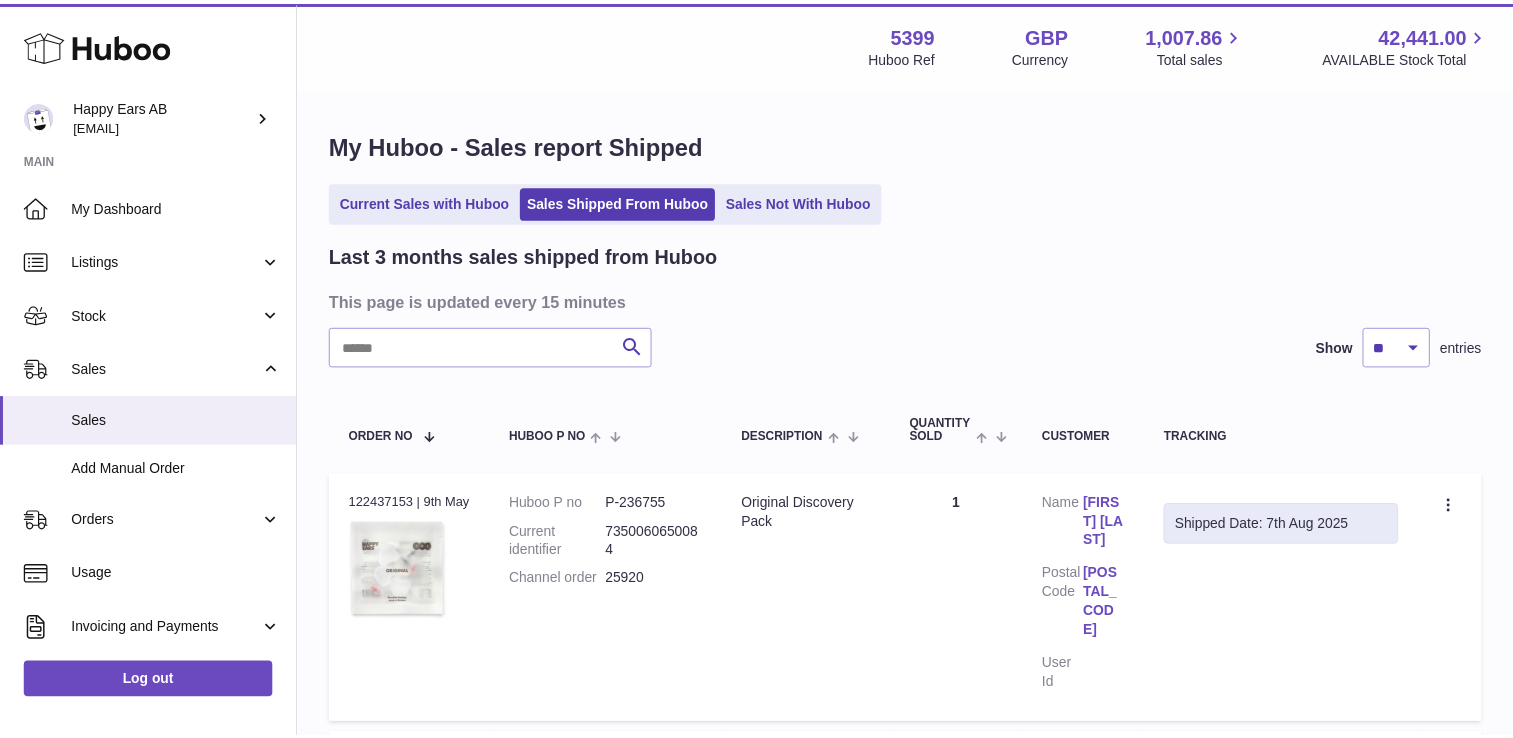 scroll, scrollTop: 0, scrollLeft: 0, axis: both 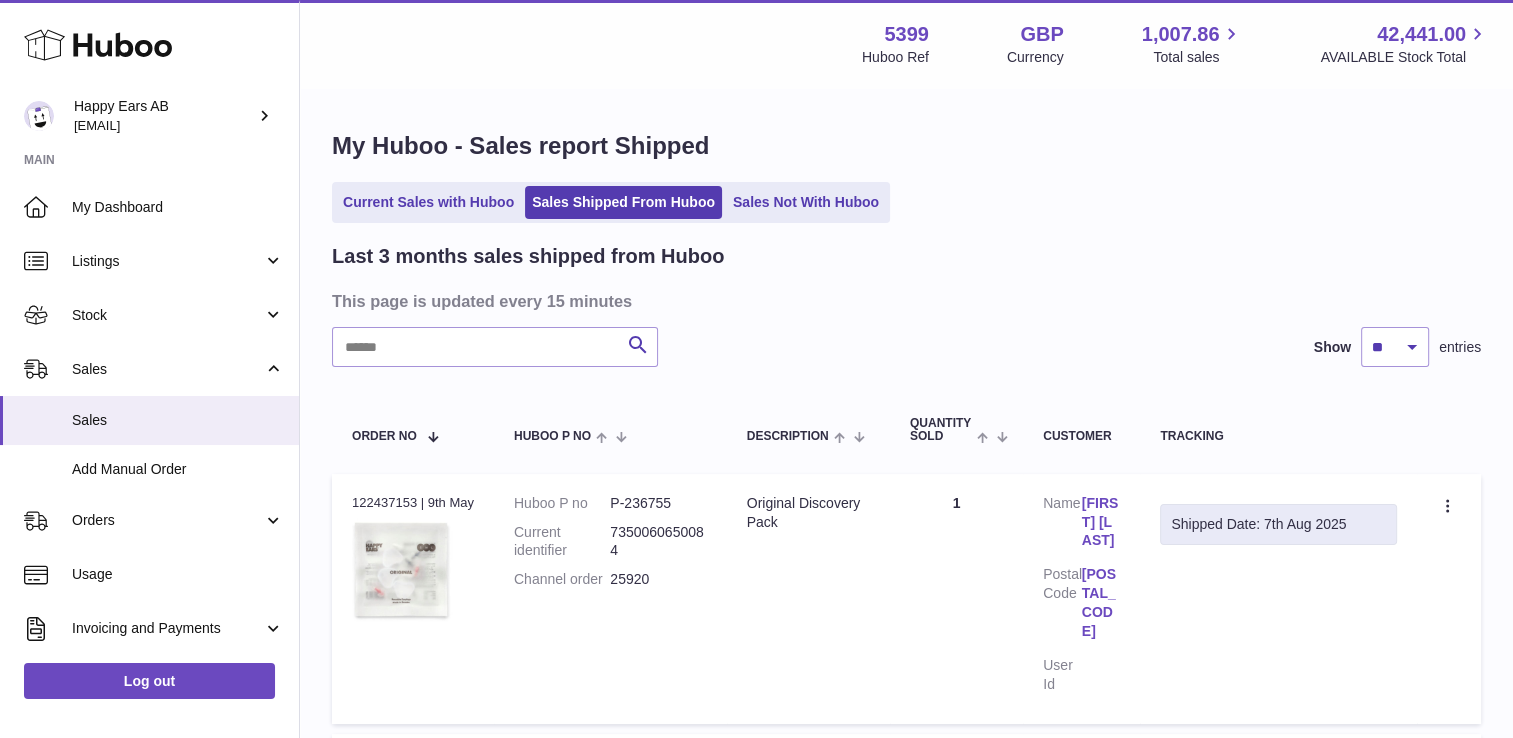 click on "Last 3 months sales shipped from Huboo     This page is updated every 15 minutes       Search
Show
** ** **
entries
Order No       Huboo P no       Description       Quantity Sold
Customer
Tracking
Order no
122437153 | 9th May
Huboo P no   P-236755   Current identifier   7350060650084
Channel order
25920     Description
Original Discovery Pack
Quantity
1
Customer  Name   [FIRST] [LAST]    Postal Code   [POSTAL_CODE]   User Id
Shipped Date: 7th Aug 2025
Create a ticket
Duplicate Order
Order no
122435062 | 7th Aug
Huboo P no   P-252635   Current identifier   7350060650077
Channel order
3044098" at bounding box center (906, 1555) 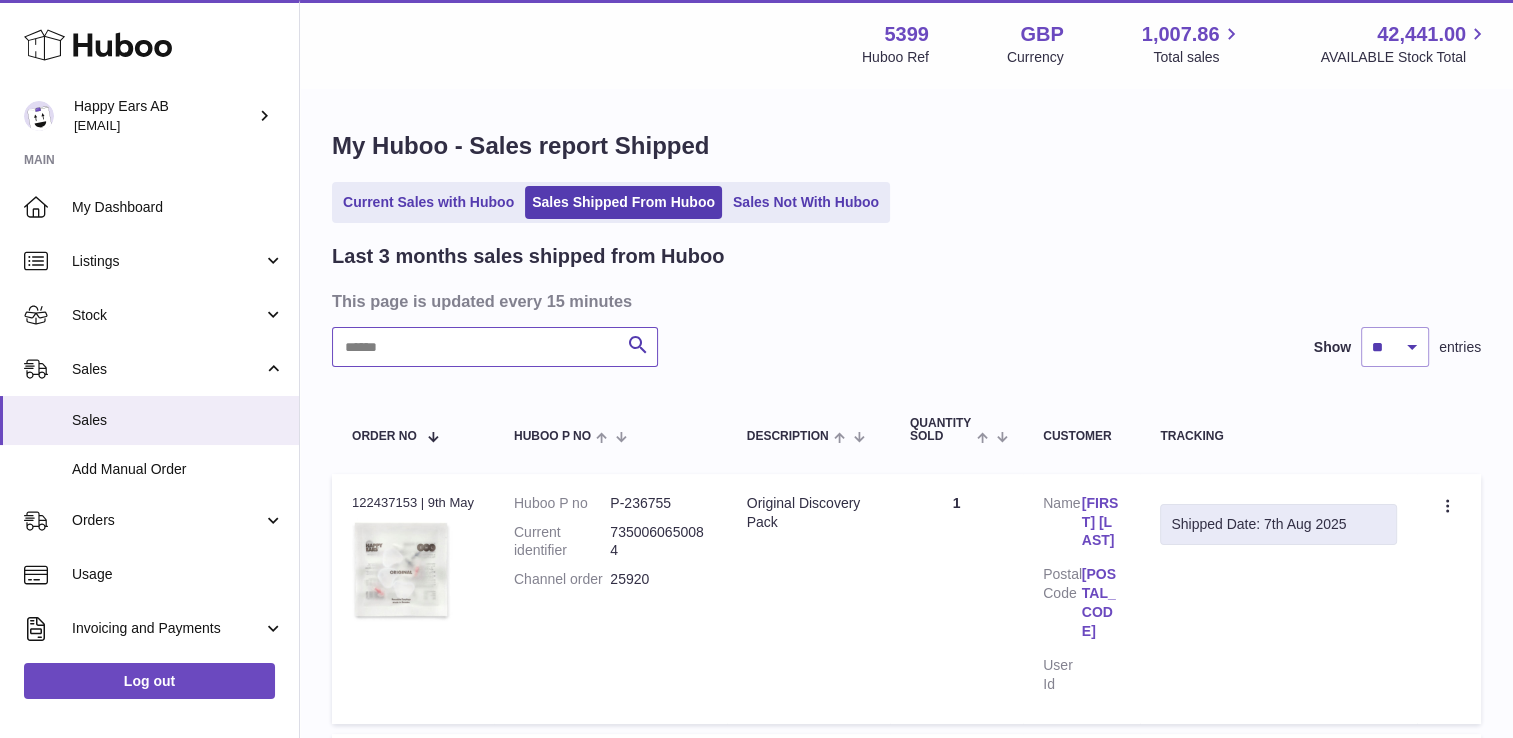 click at bounding box center [495, 347] 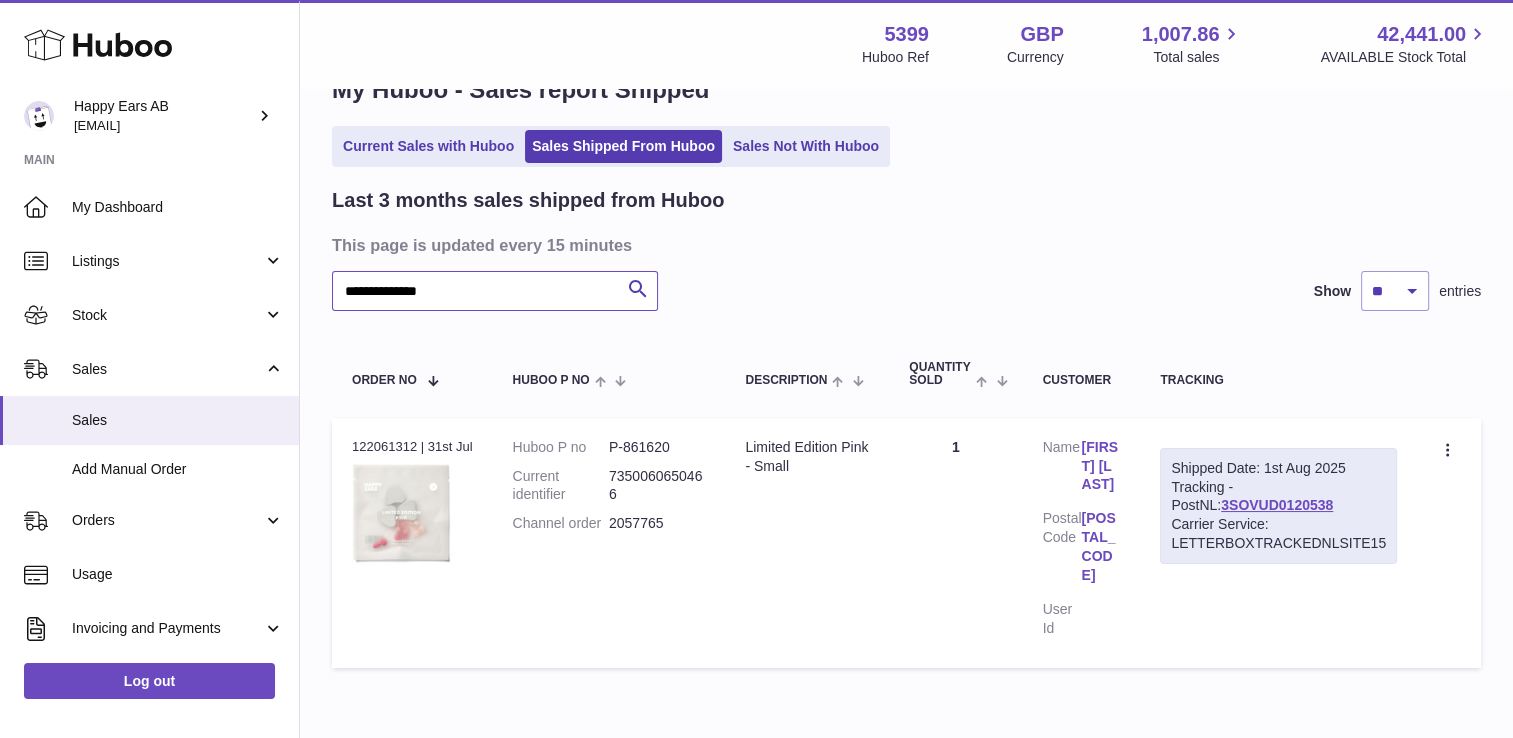 scroll, scrollTop: 100, scrollLeft: 0, axis: vertical 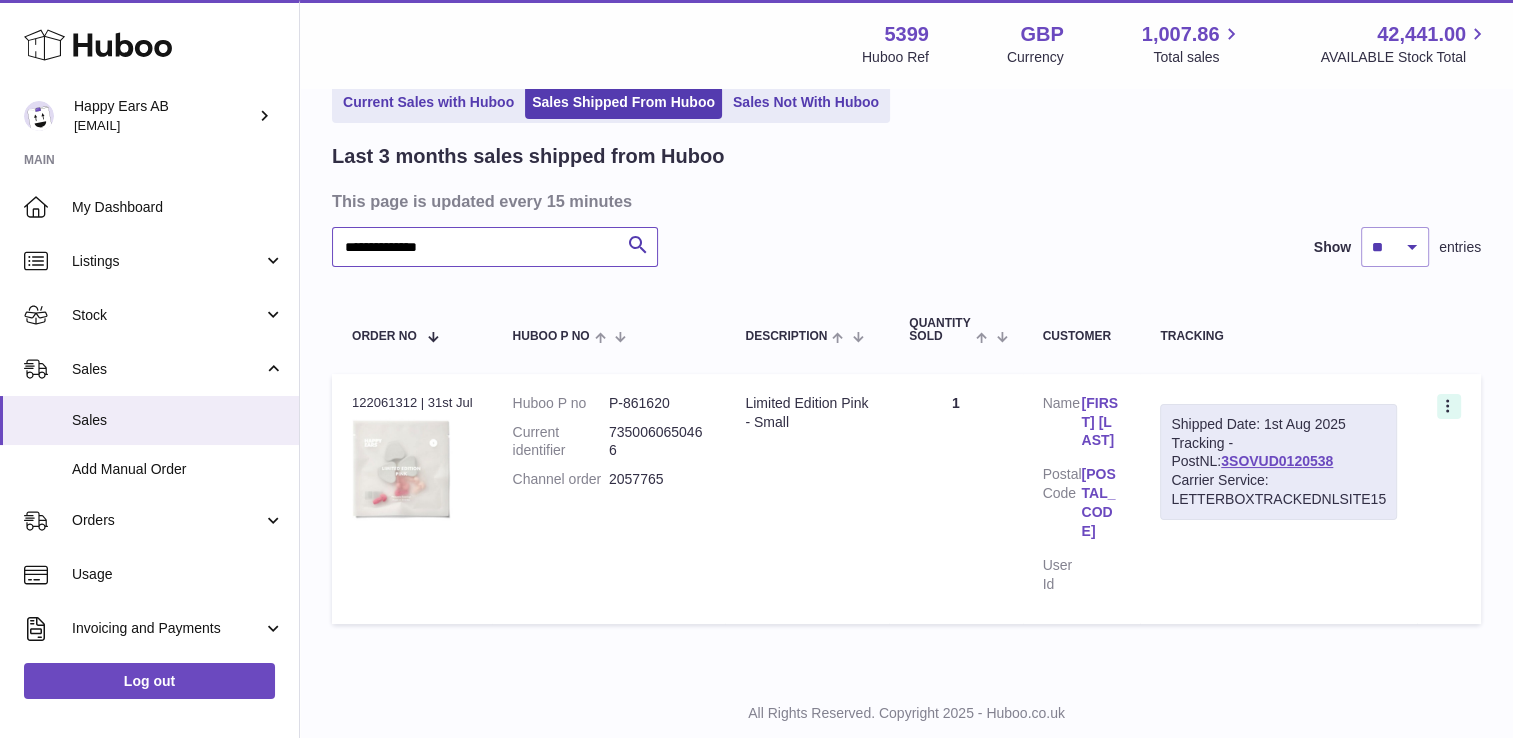 type on "**********" 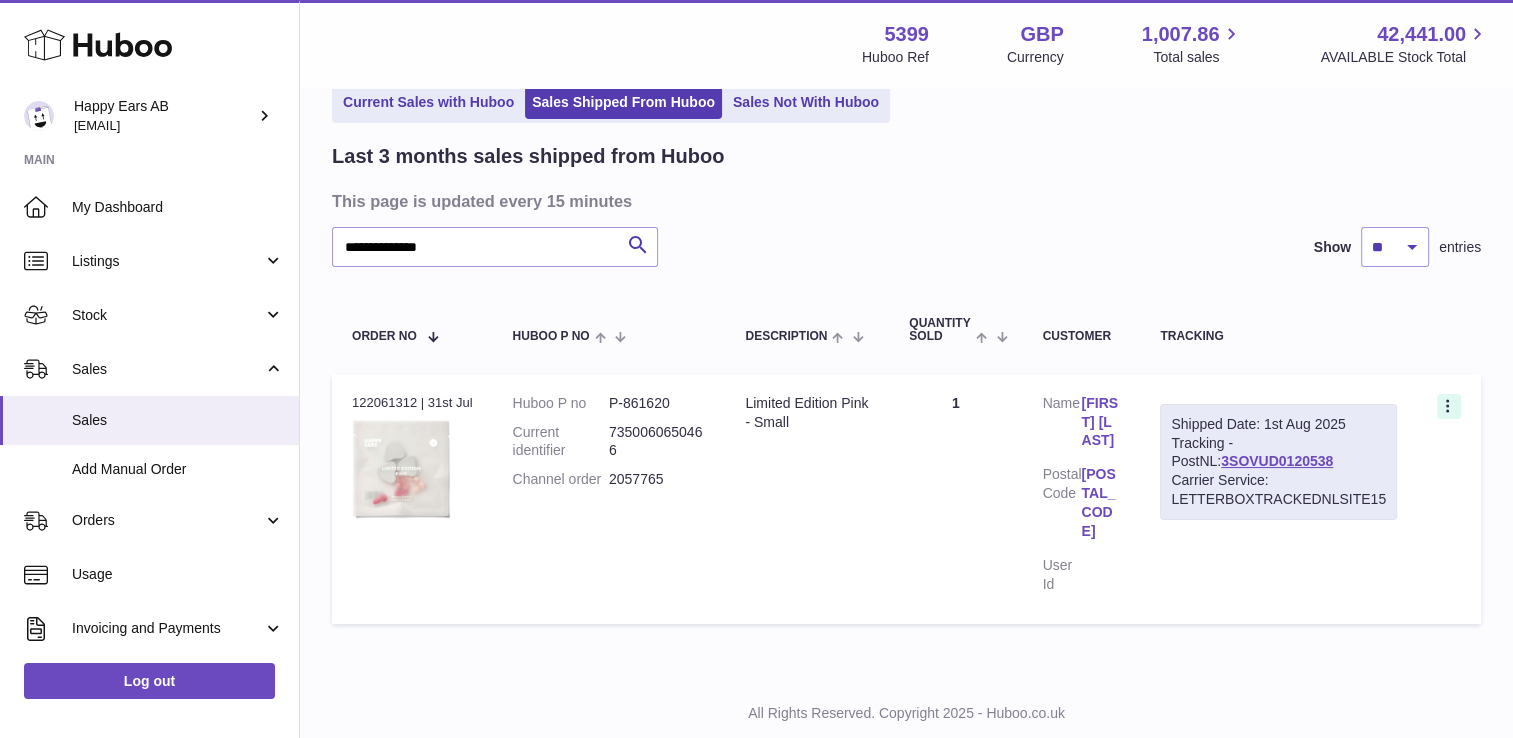click 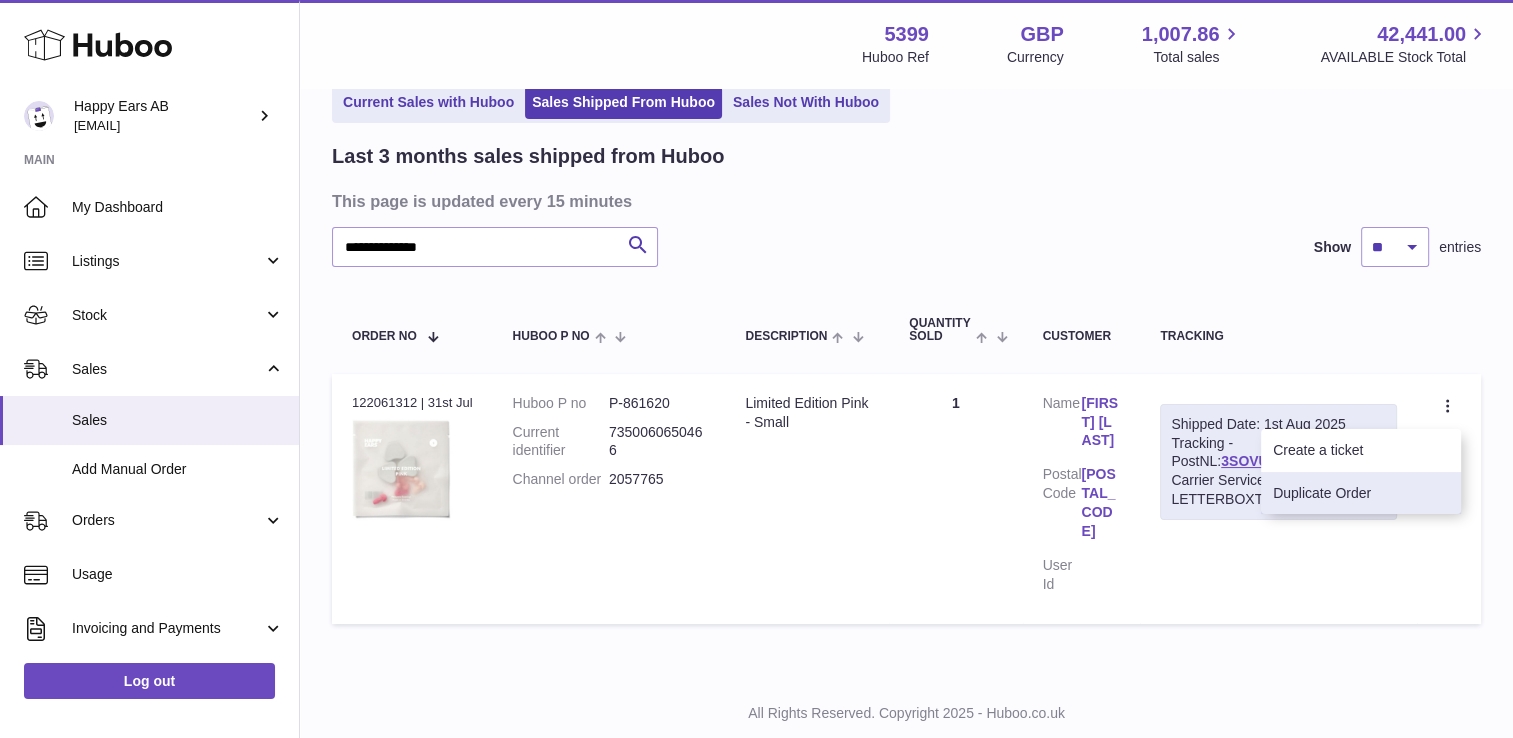 click on "Duplicate Order" at bounding box center [1361, 493] 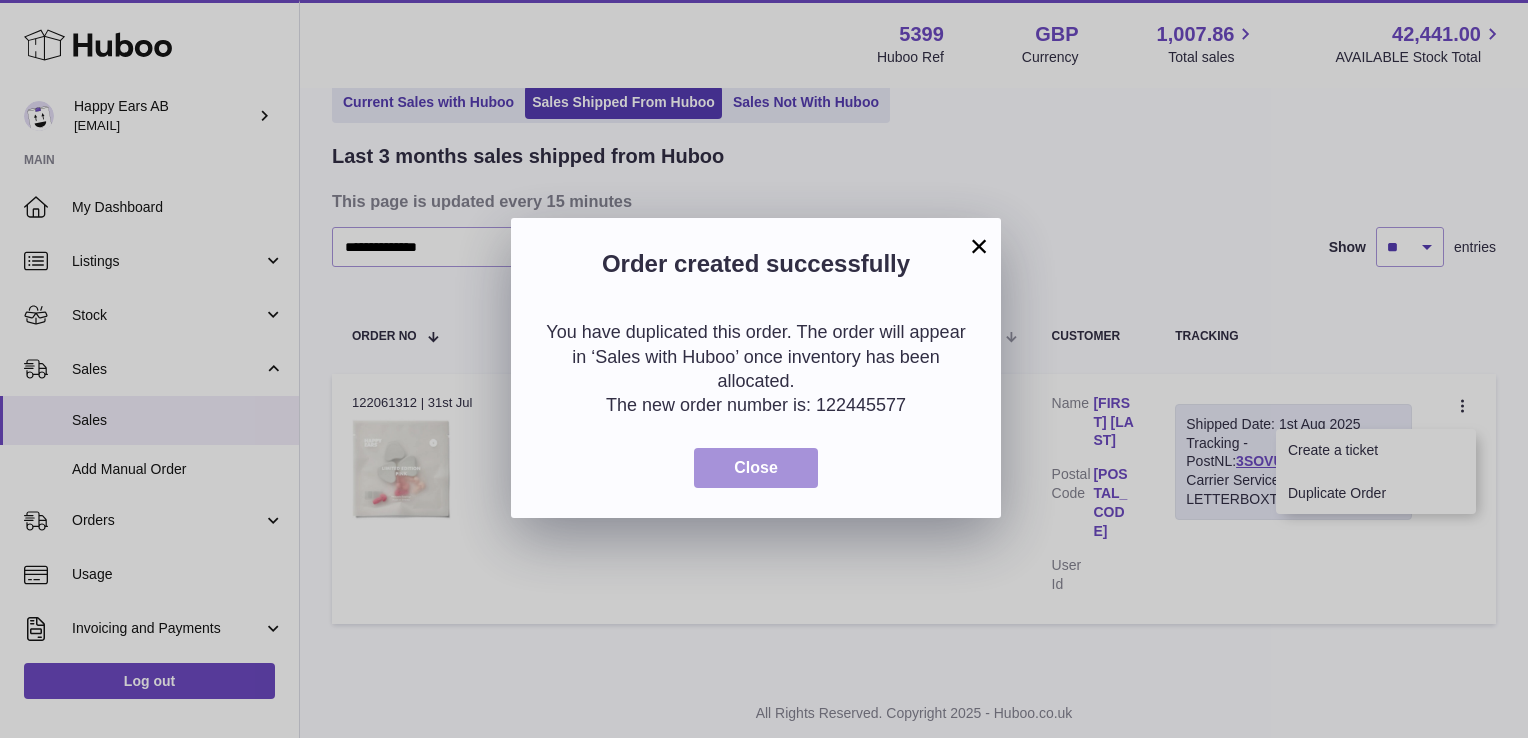 click on "Close" at bounding box center [756, 468] 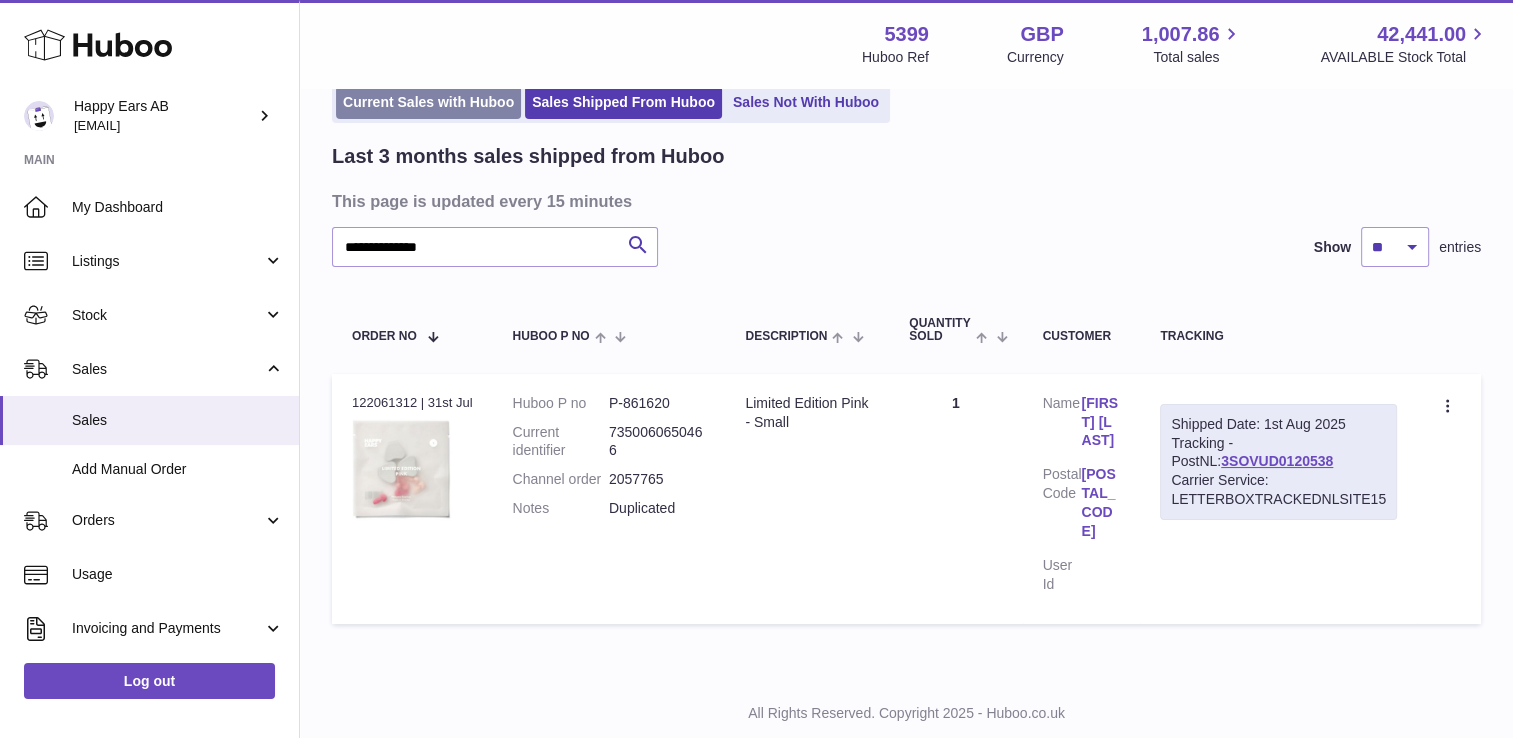 click on "Current Sales with Huboo" at bounding box center [428, 102] 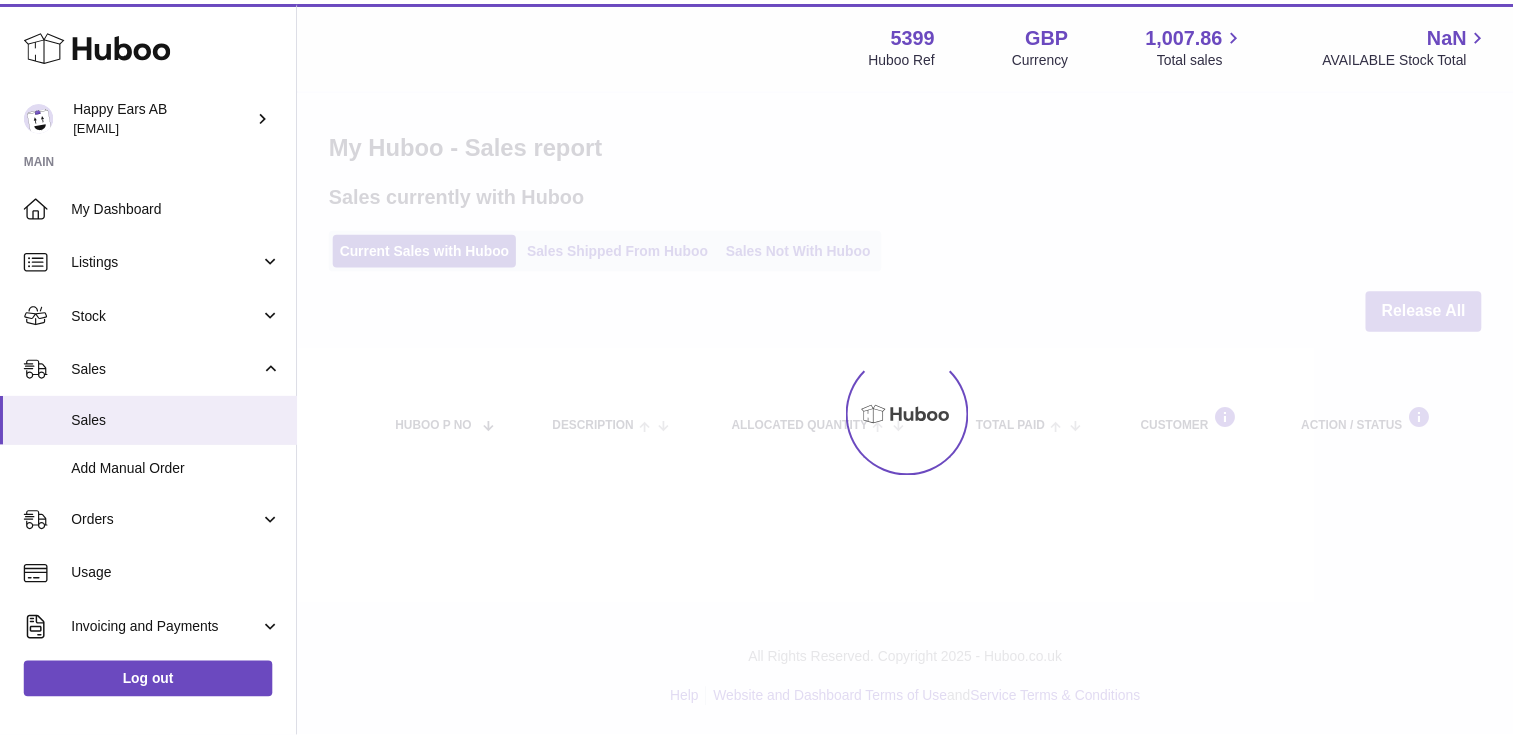 scroll, scrollTop: 0, scrollLeft: 0, axis: both 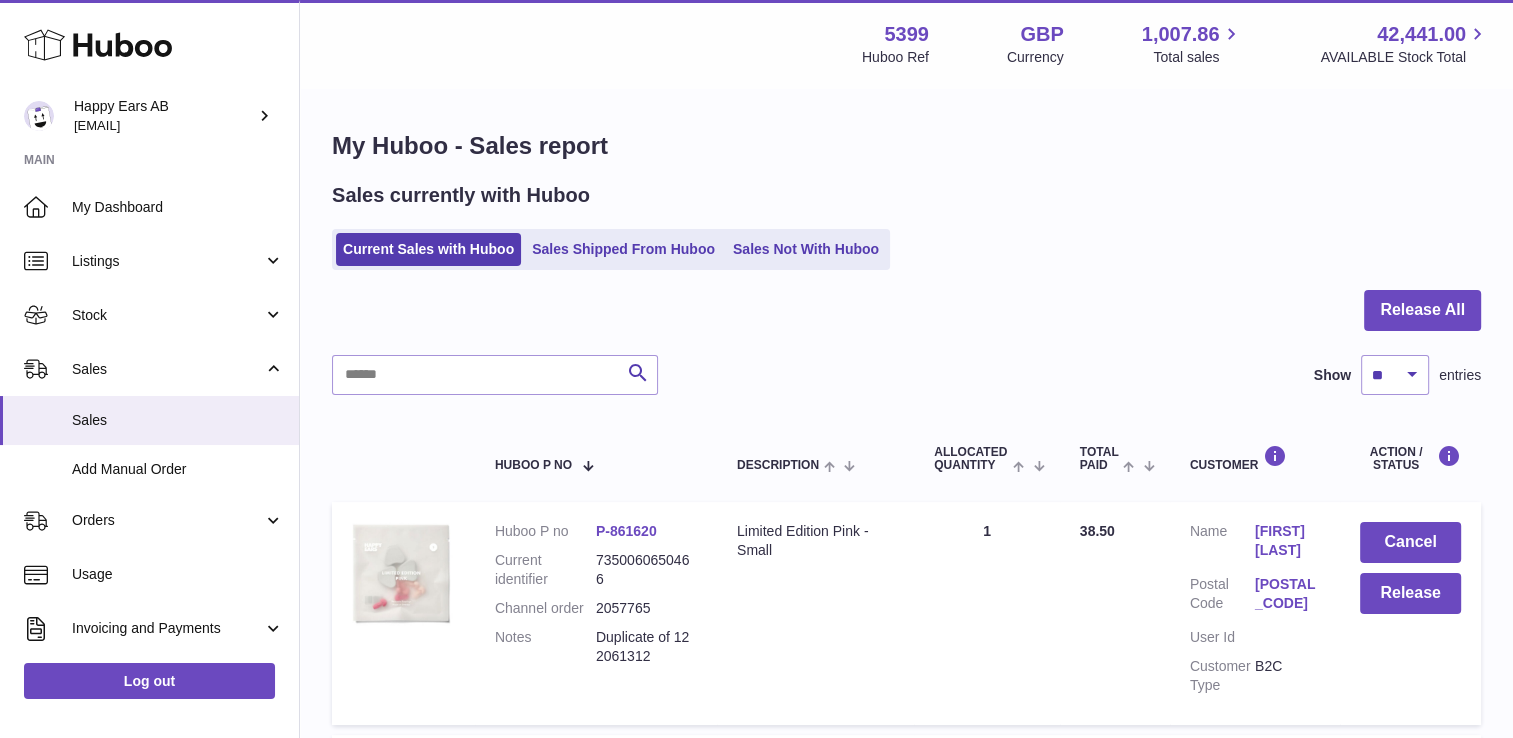 click on "[FIRST] [LAST]" at bounding box center (1287, 541) 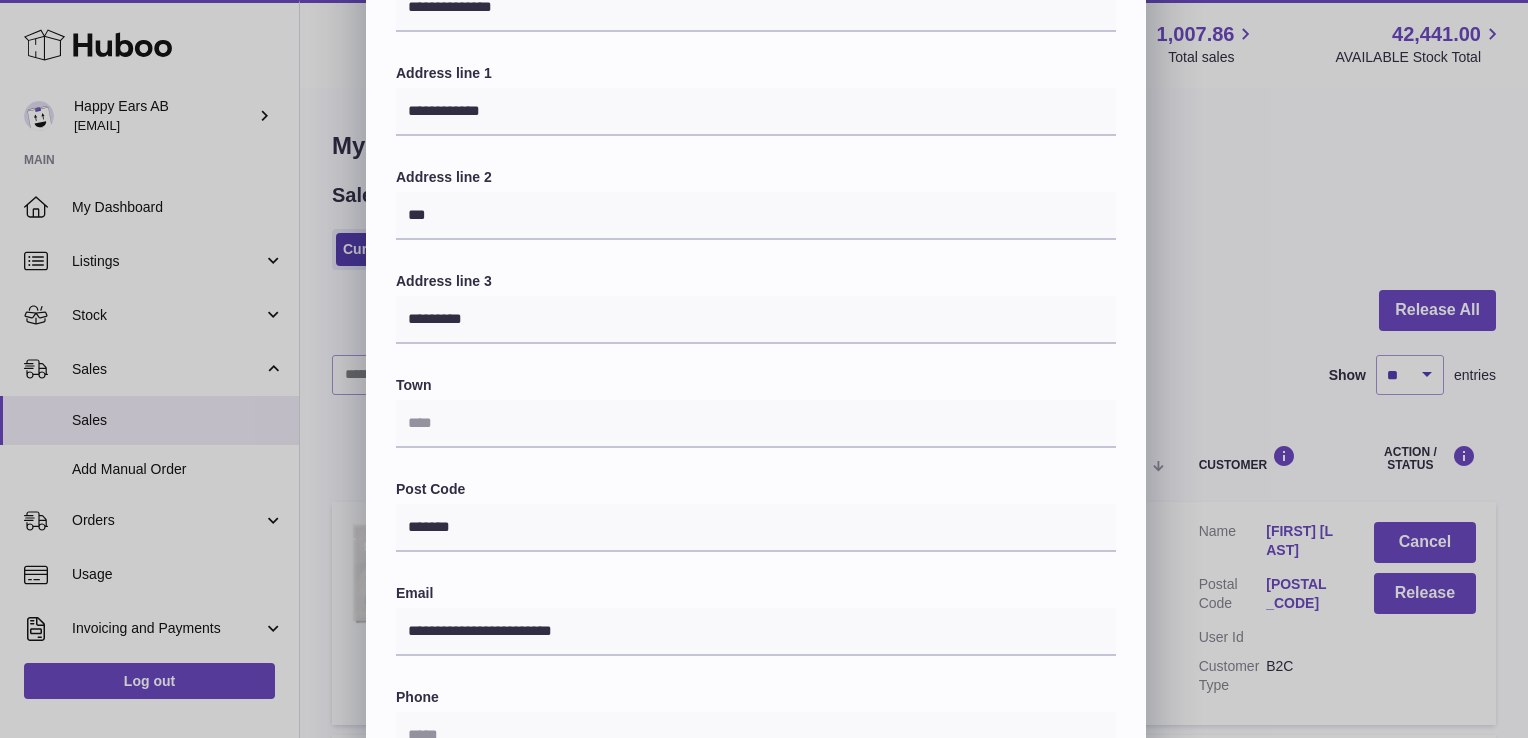 scroll, scrollTop: 200, scrollLeft: 0, axis: vertical 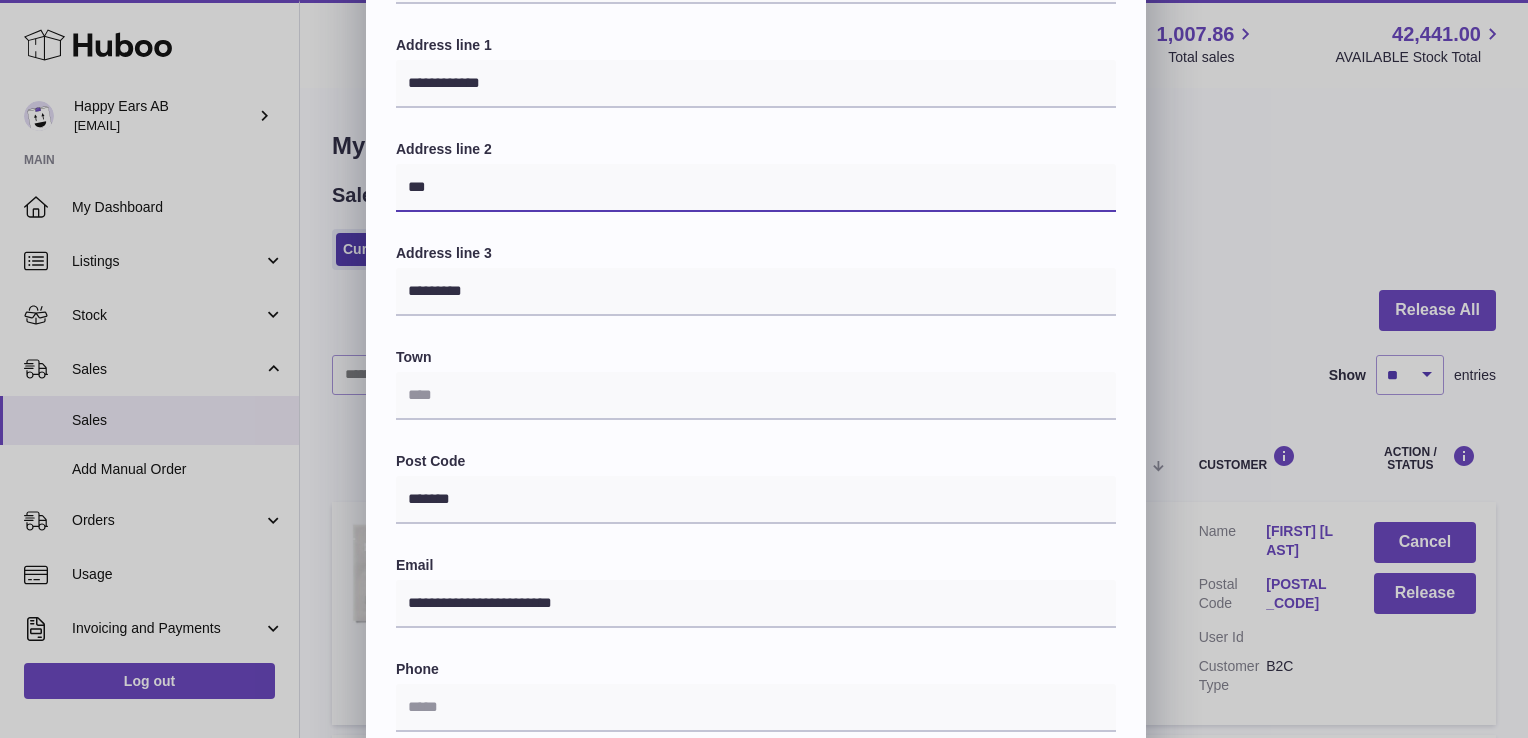 drag, startPoint x: 456, startPoint y: 183, endPoint x: 324, endPoint y: 195, distance: 132.54433 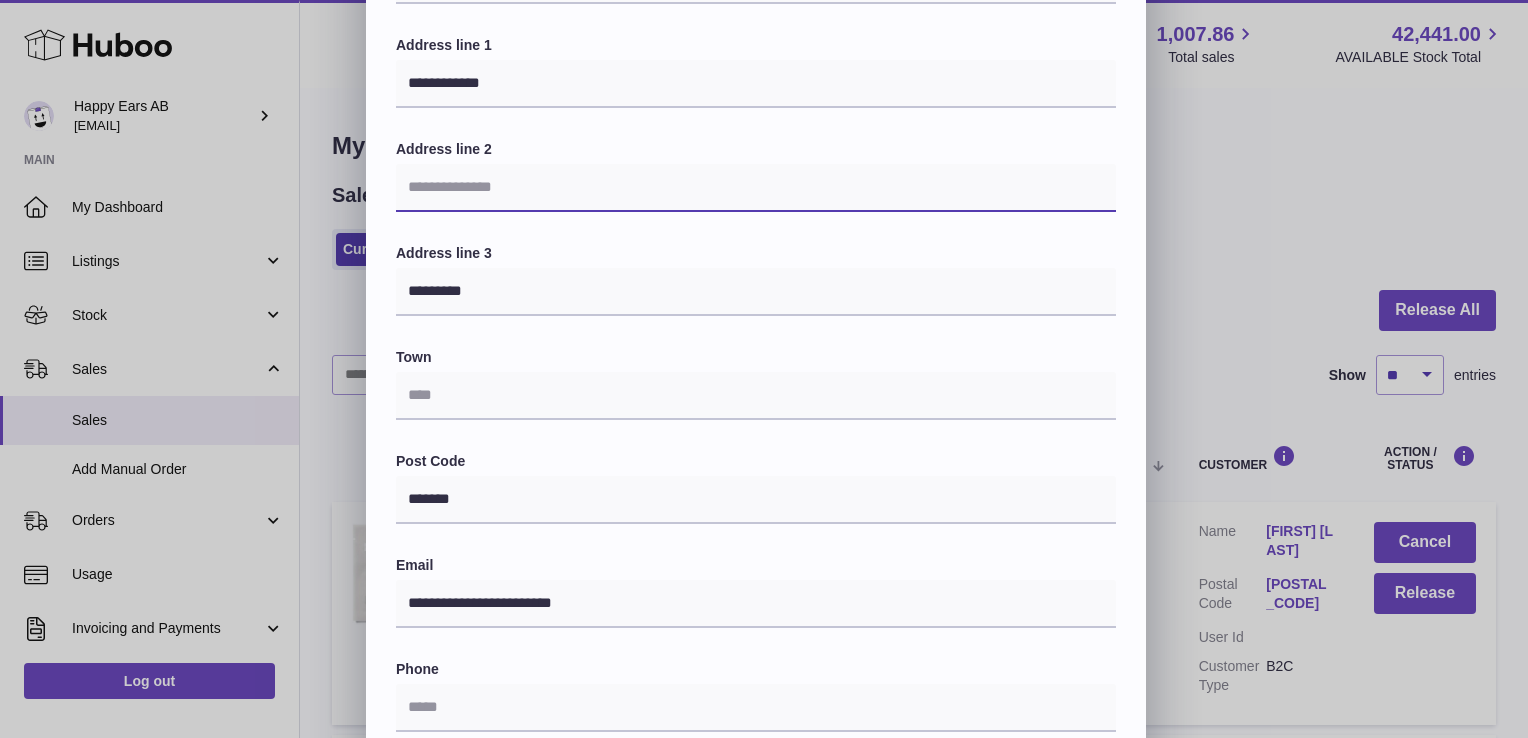 type 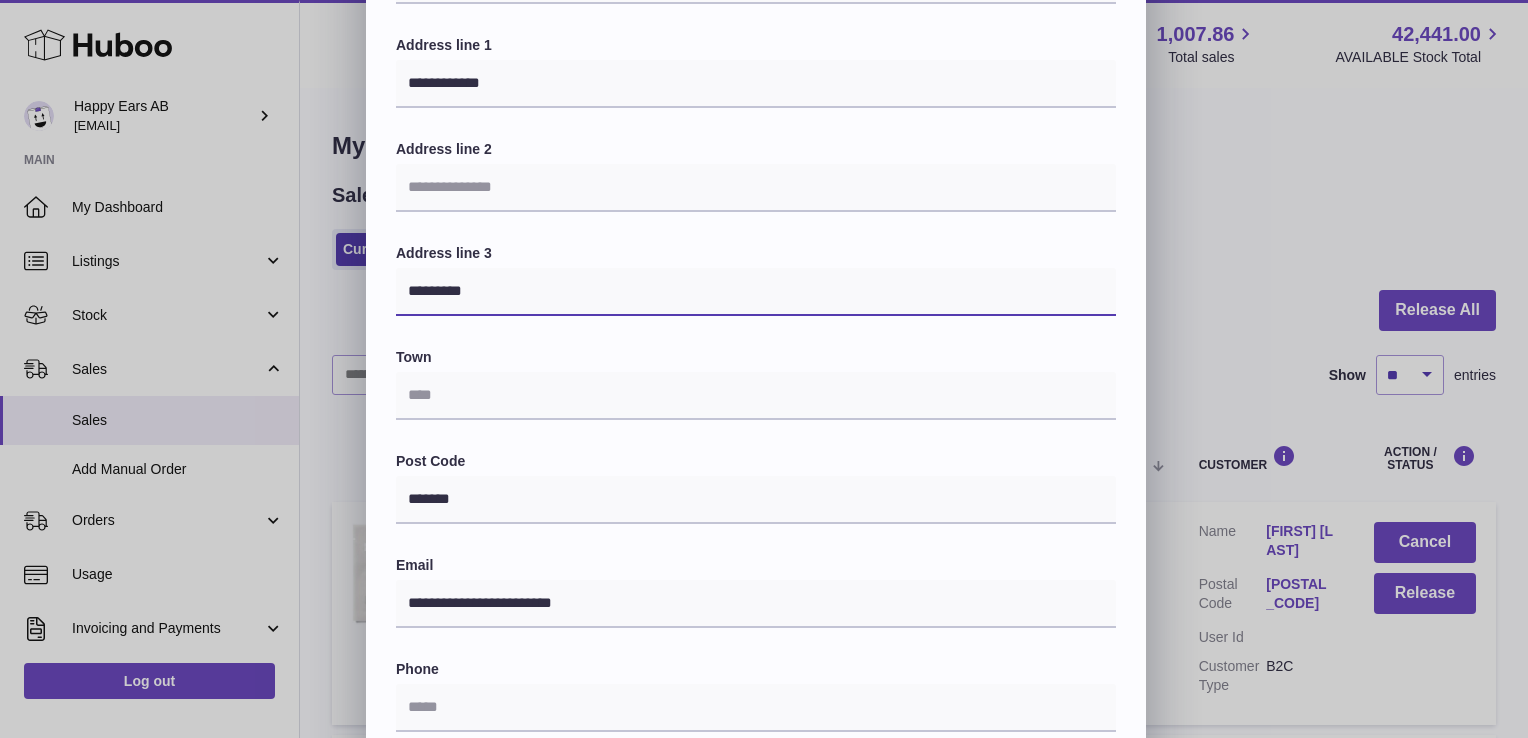 drag, startPoint x: 552, startPoint y: 290, endPoint x: 378, endPoint y: 303, distance: 174.48495 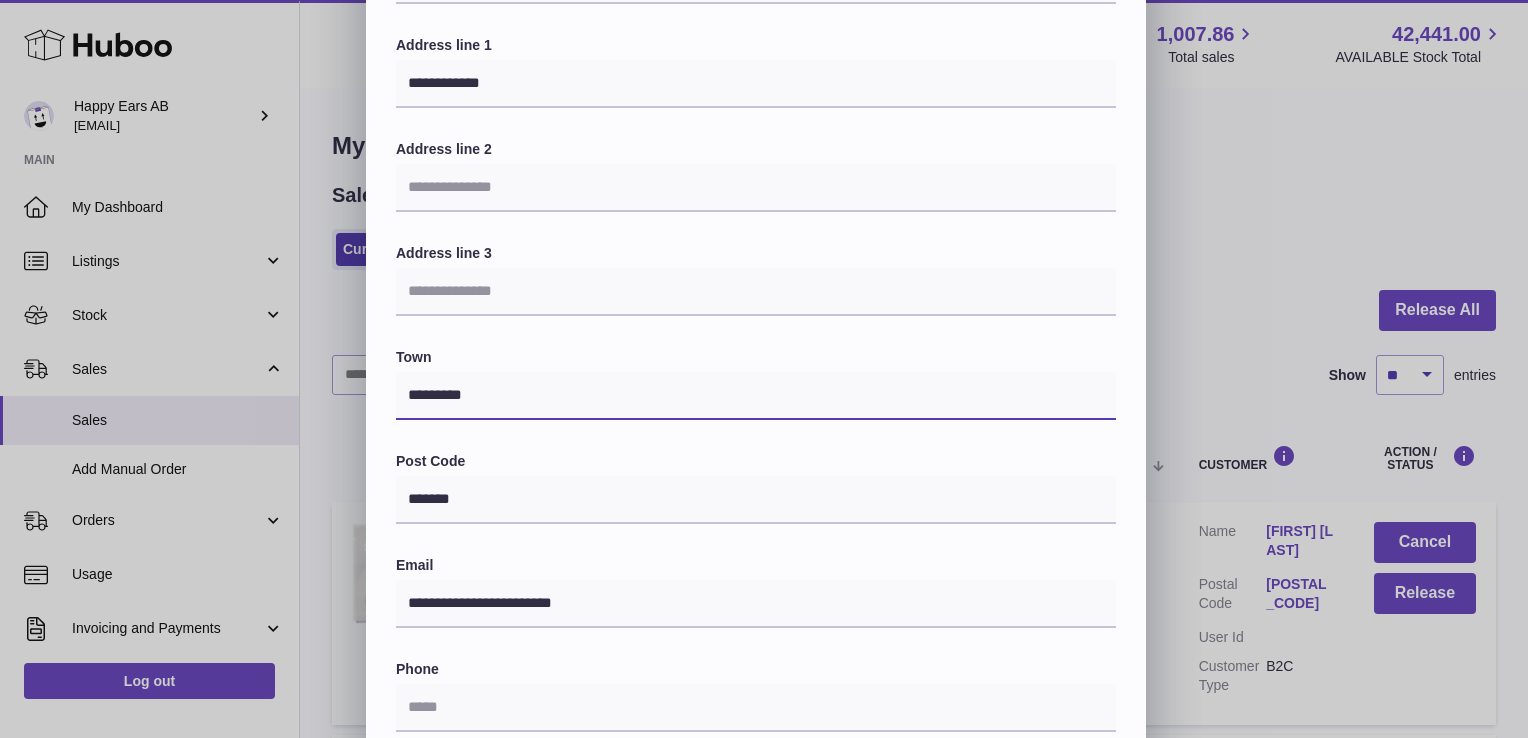 type on "*********" 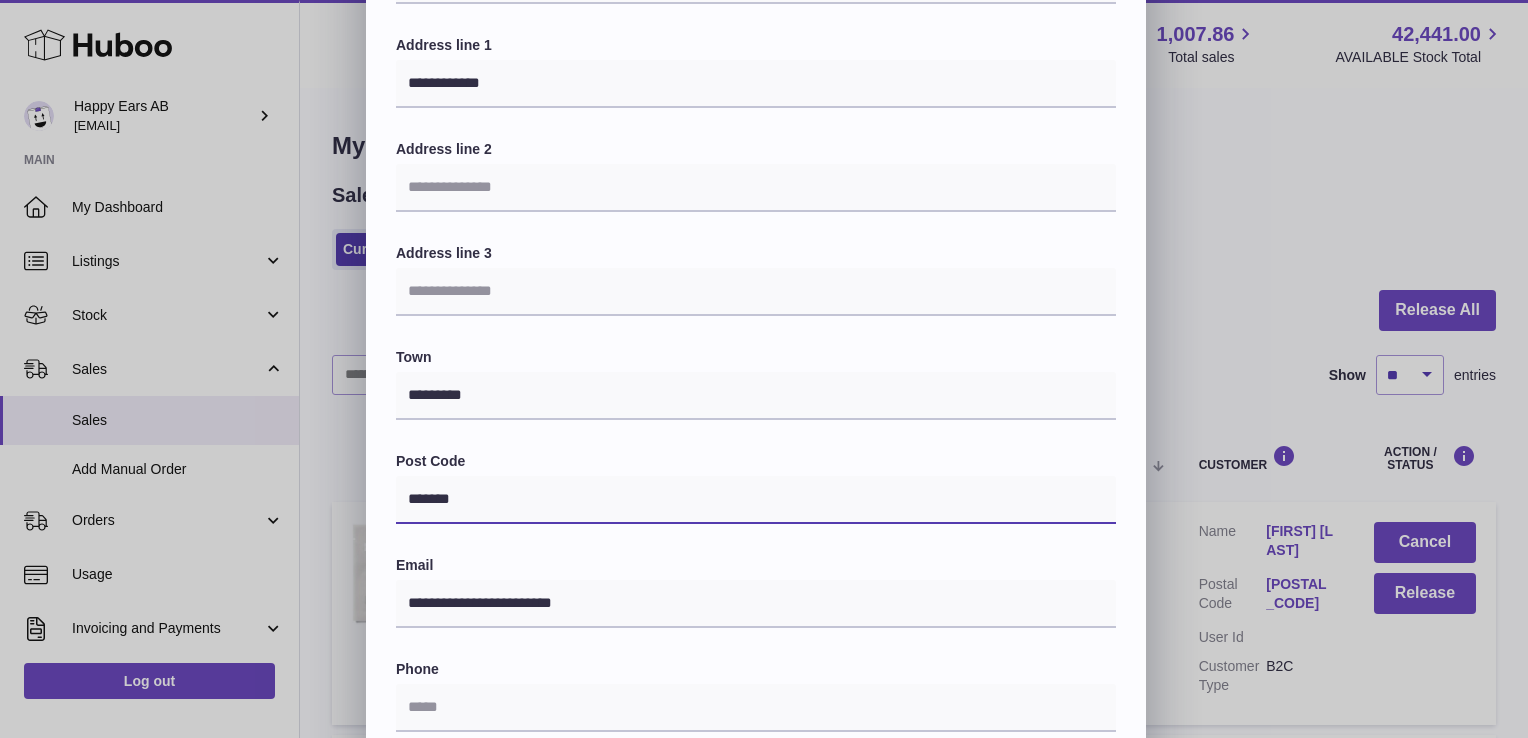 drag, startPoint x: 493, startPoint y: 506, endPoint x: 137, endPoint y: 482, distance: 356.80807 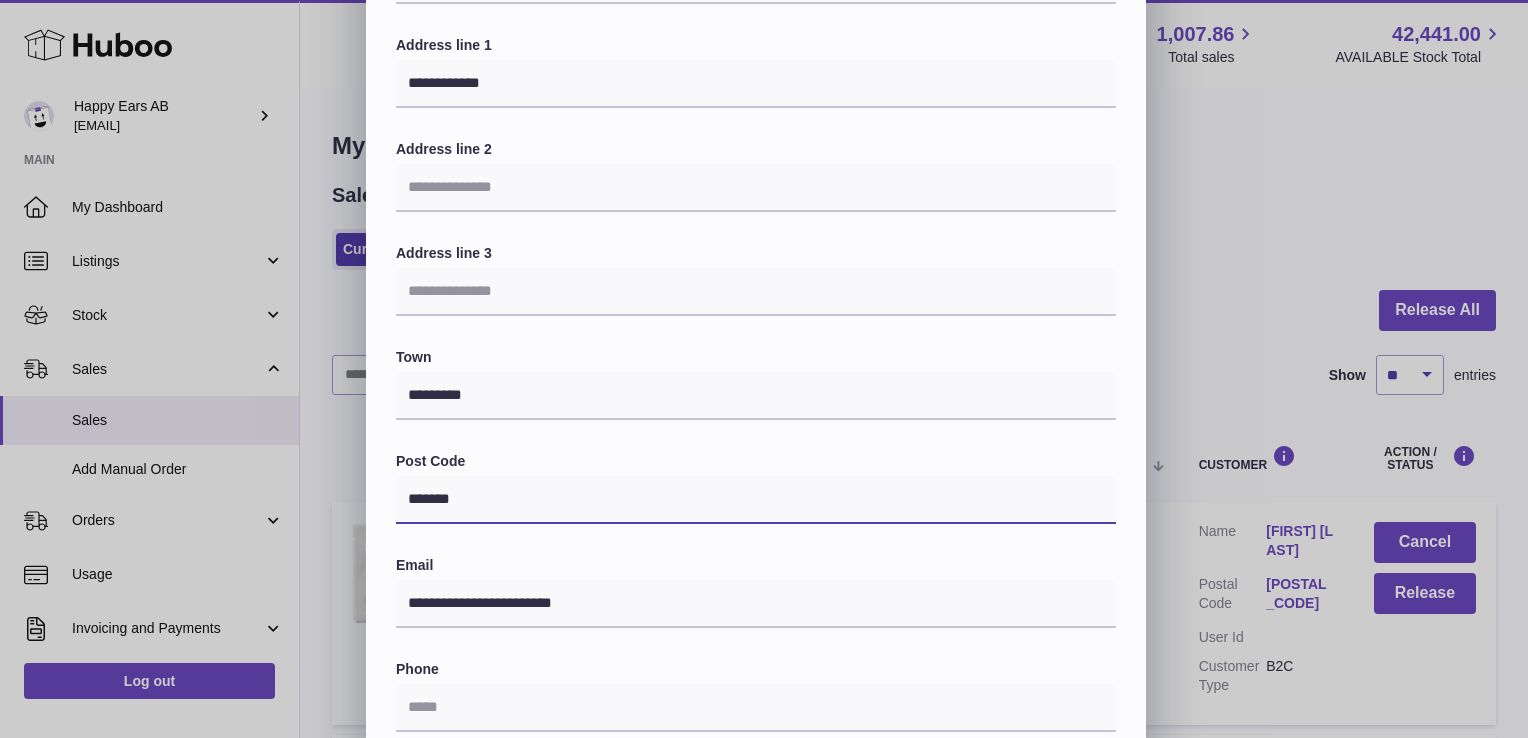 click on "**********" at bounding box center (764, 430) 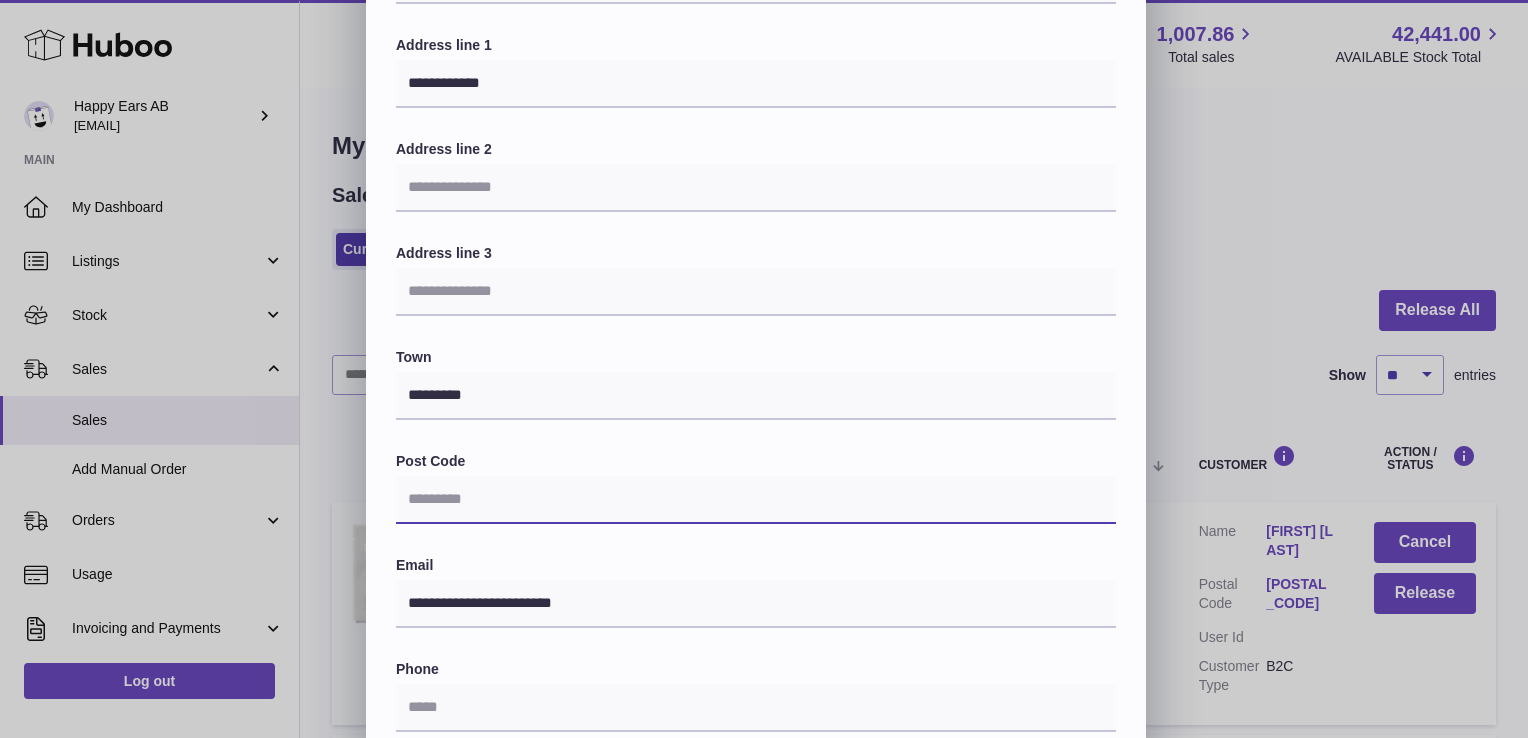 paste on "*******" 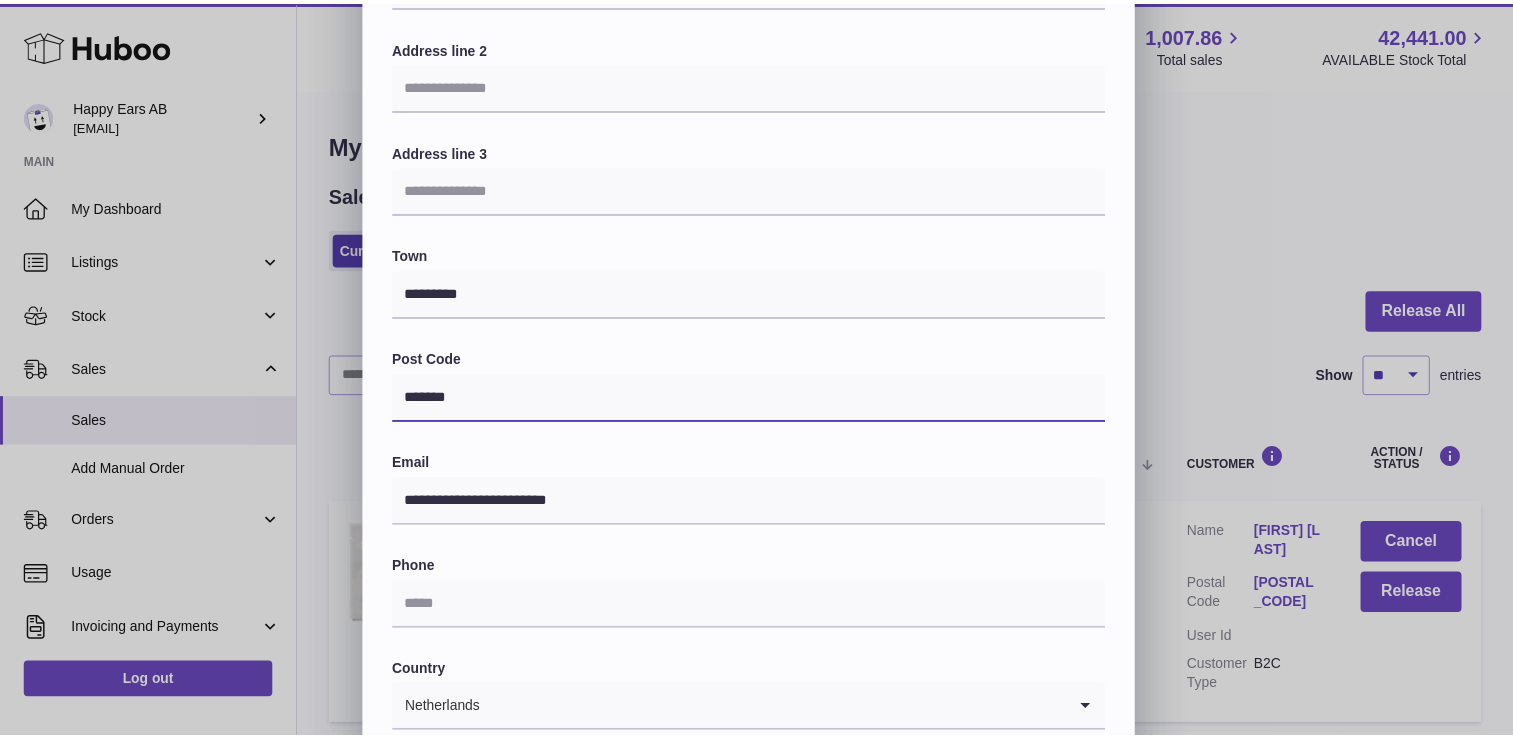 scroll, scrollTop: 500, scrollLeft: 0, axis: vertical 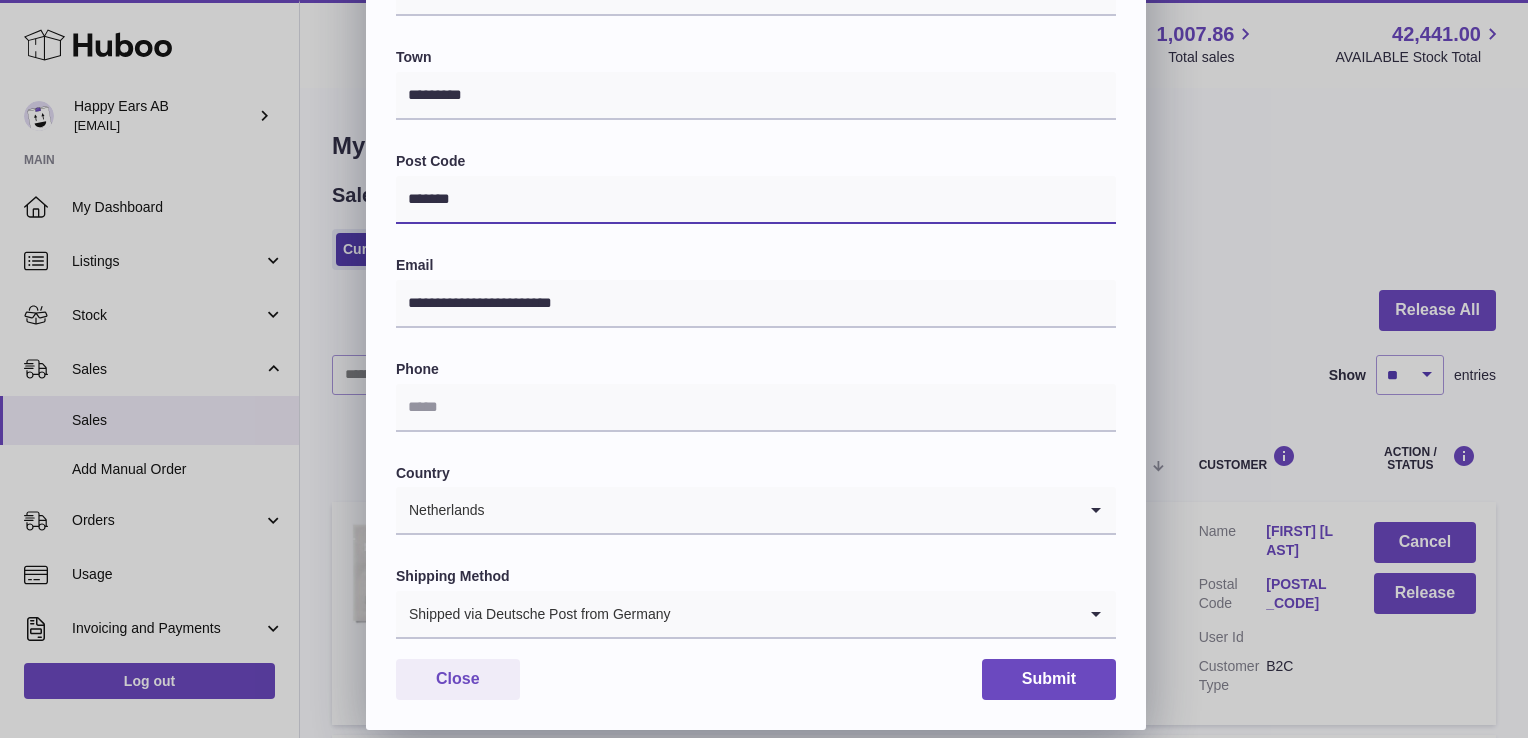 type on "*******" 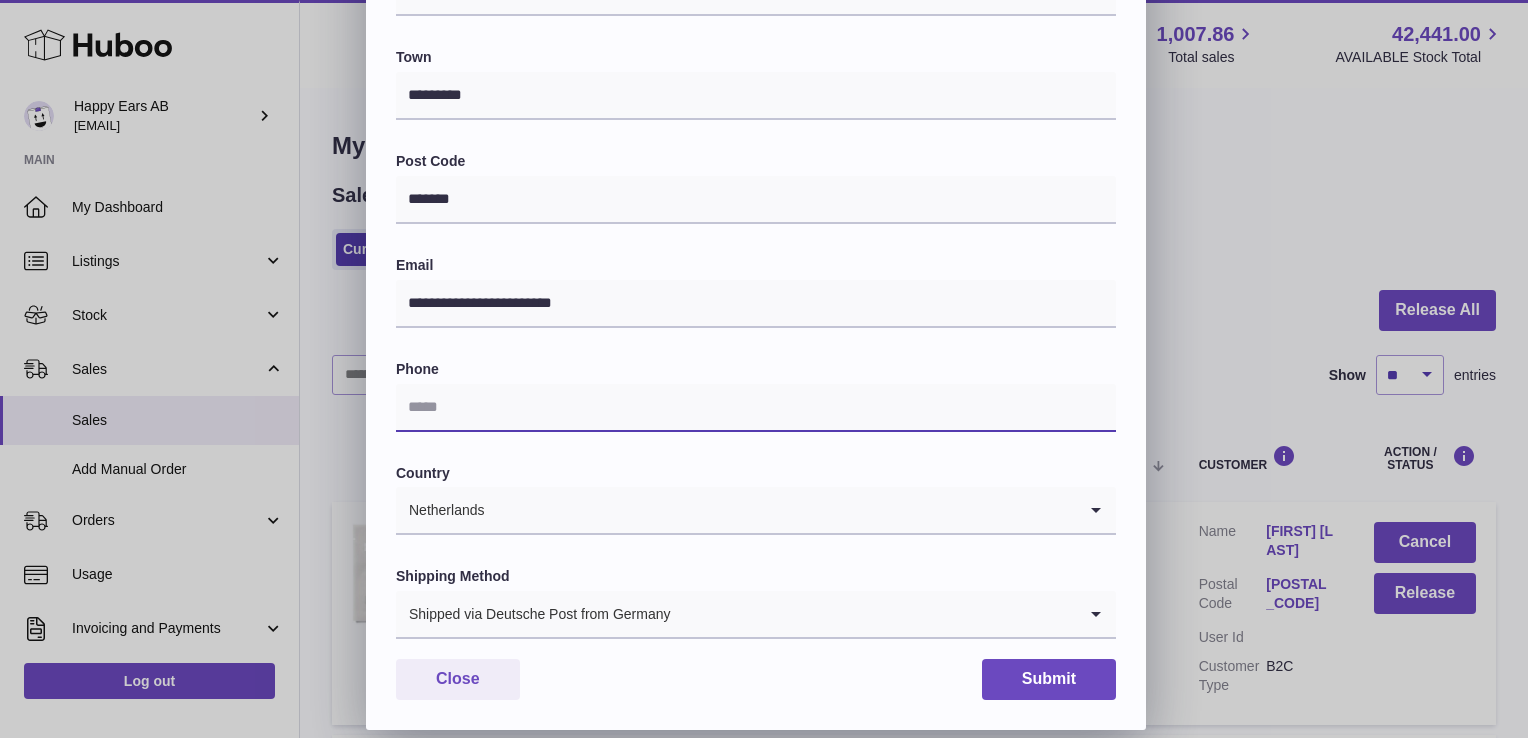 click at bounding box center (756, 408) 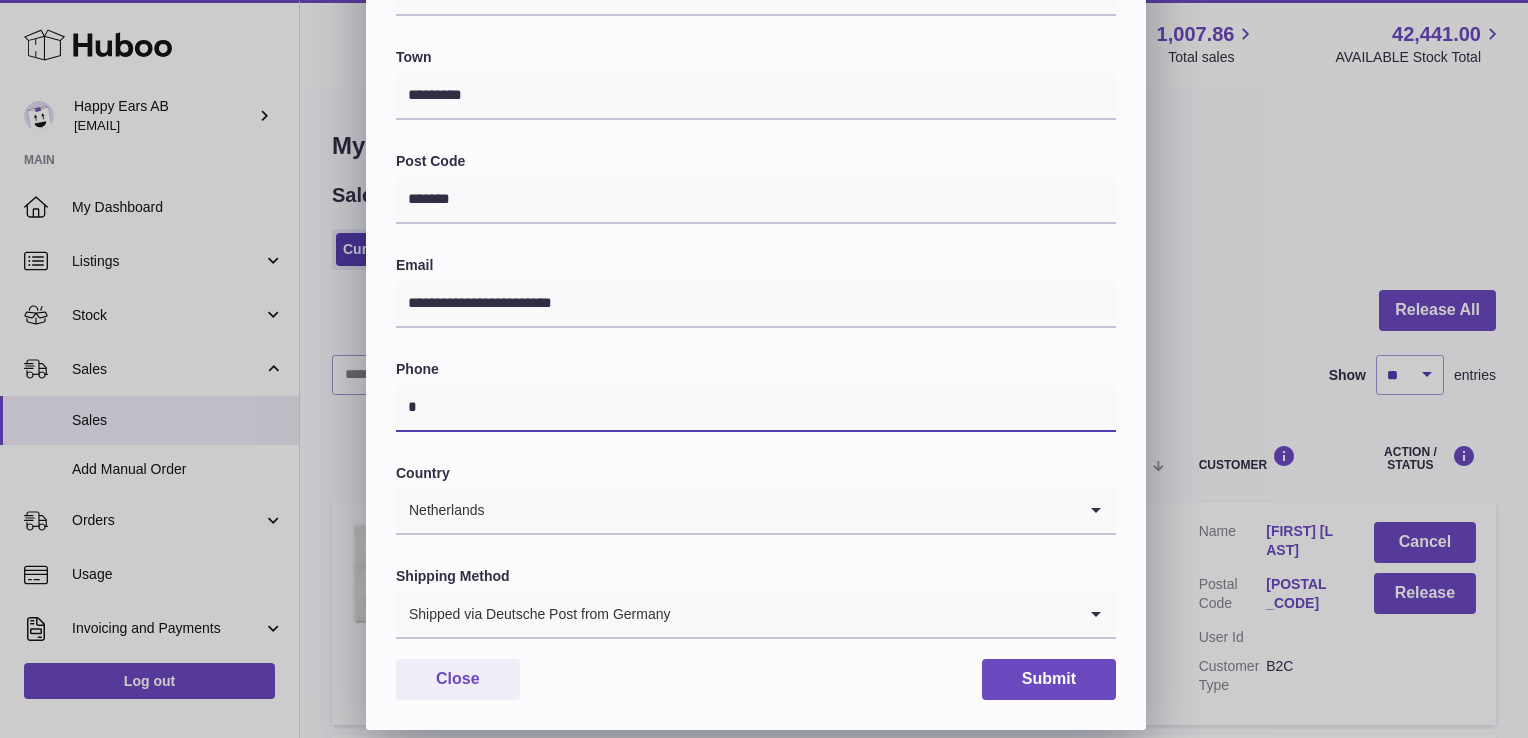 type on "*" 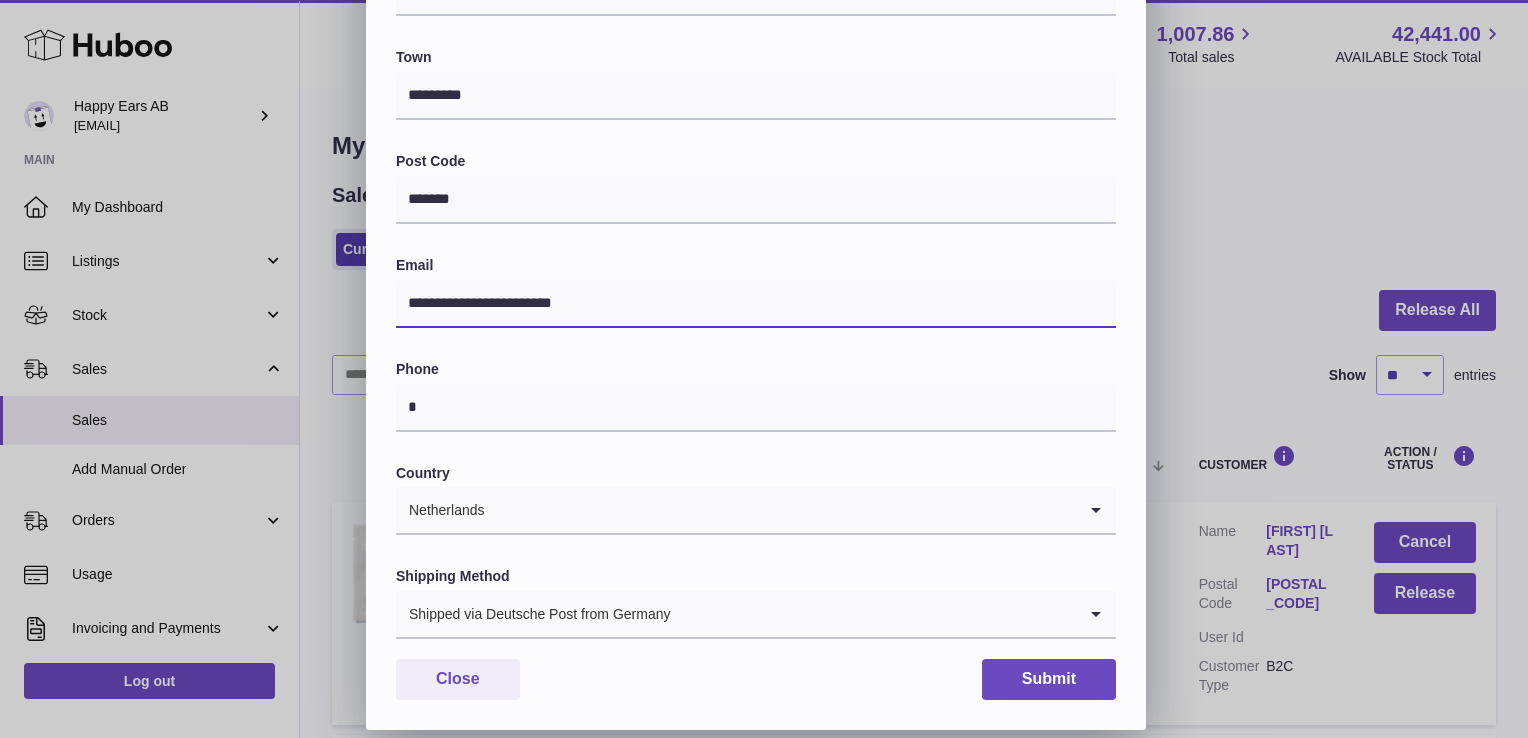 click on "**********" at bounding box center [756, 304] 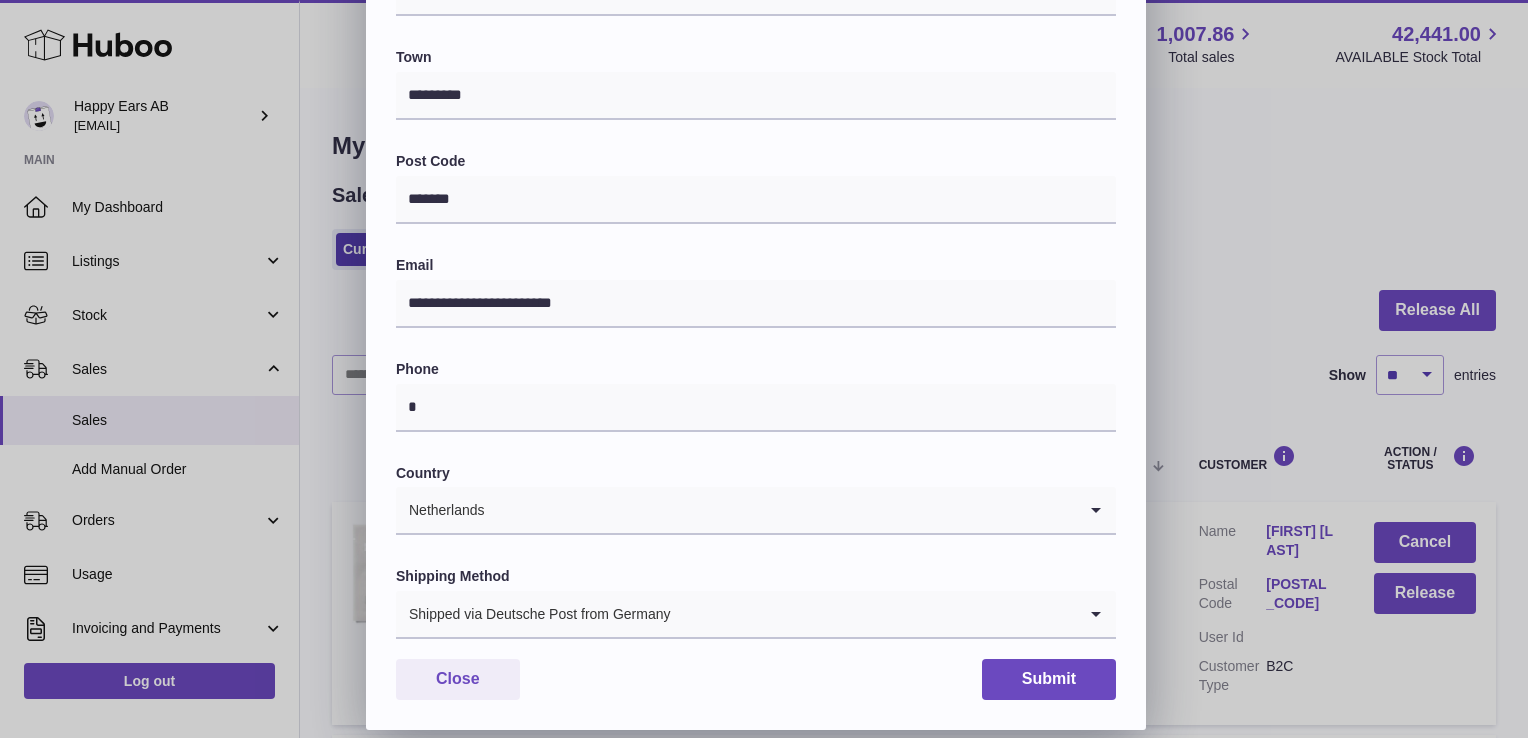 click on "Phone" at bounding box center (756, 369) 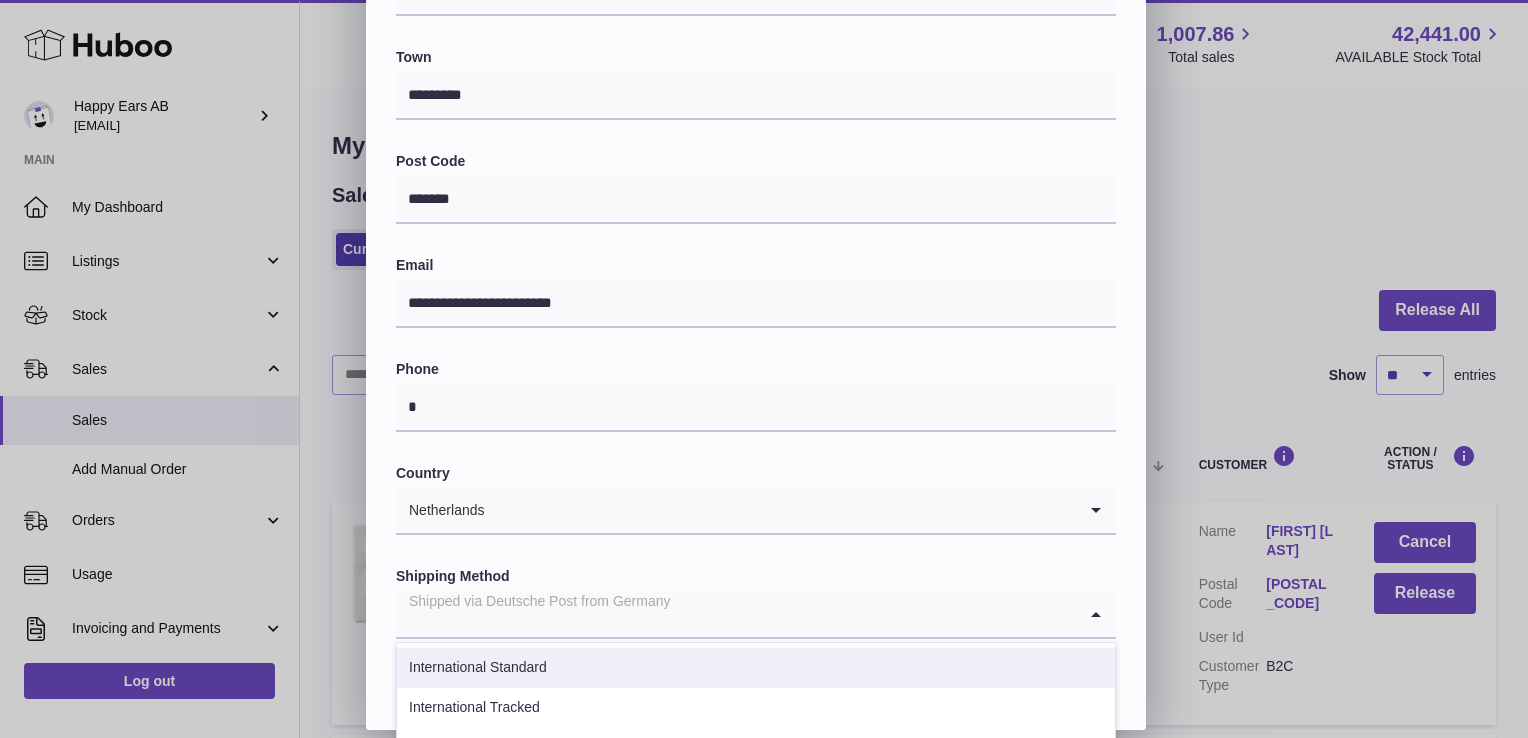 click on "International Standard" at bounding box center [756, 668] 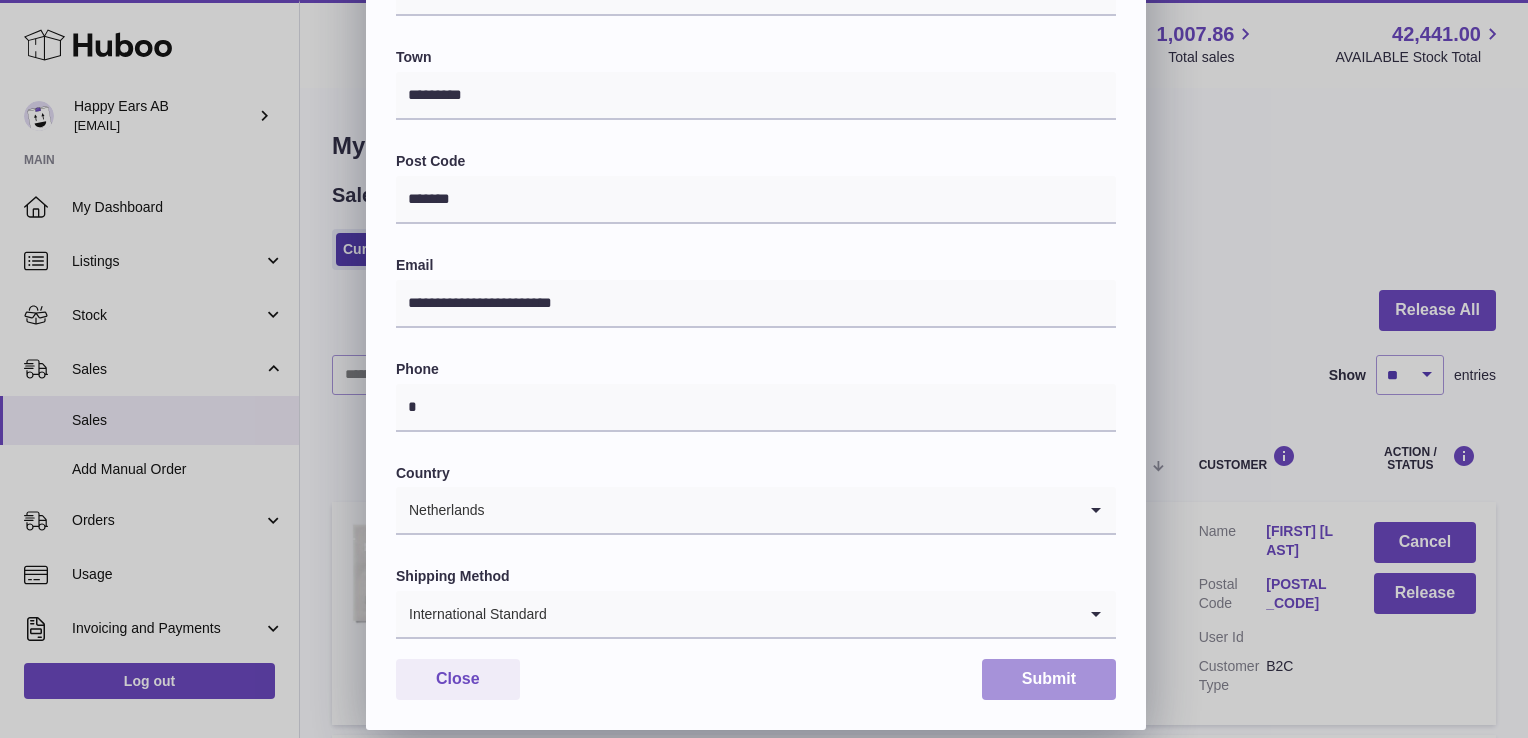 click on "Submit" at bounding box center (1049, 679) 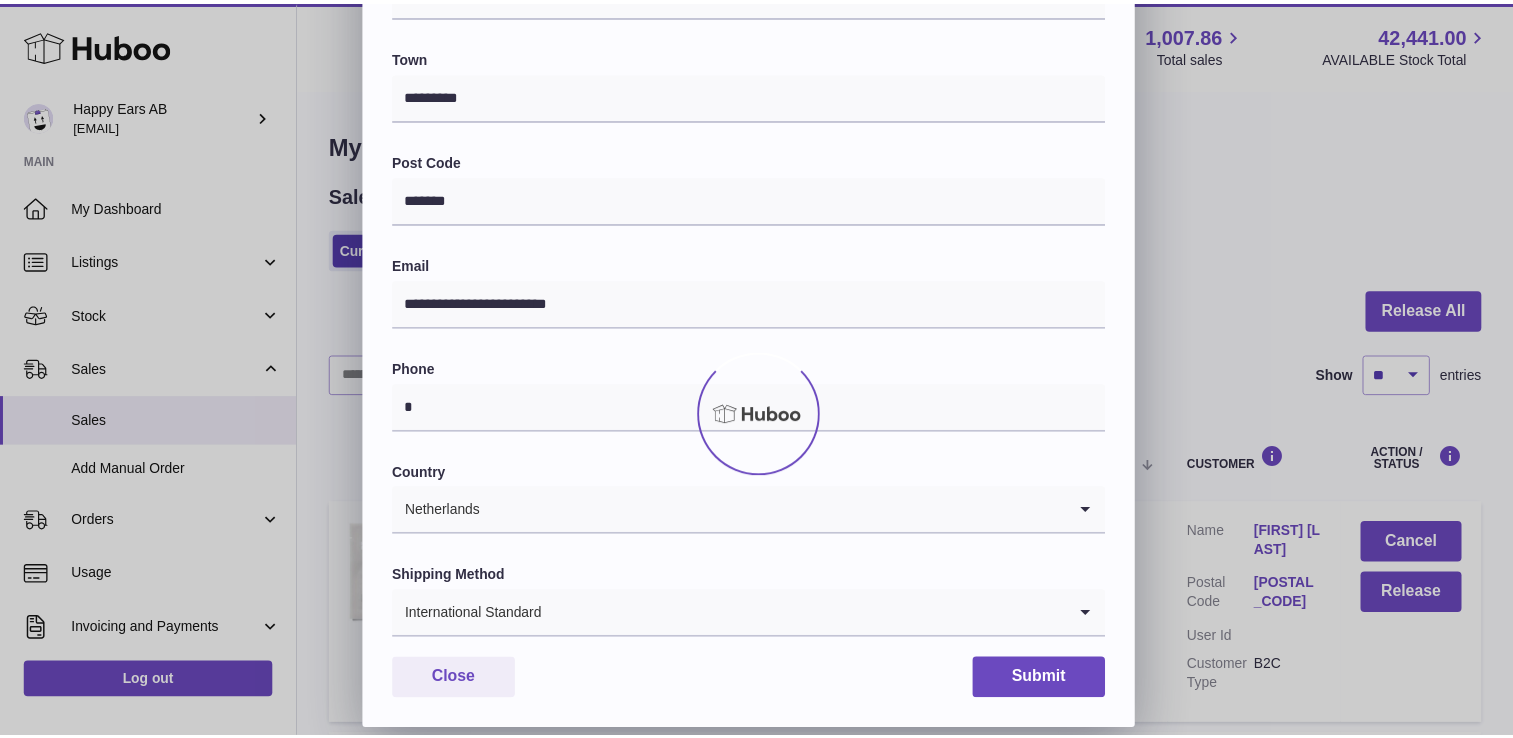 scroll, scrollTop: 0, scrollLeft: 0, axis: both 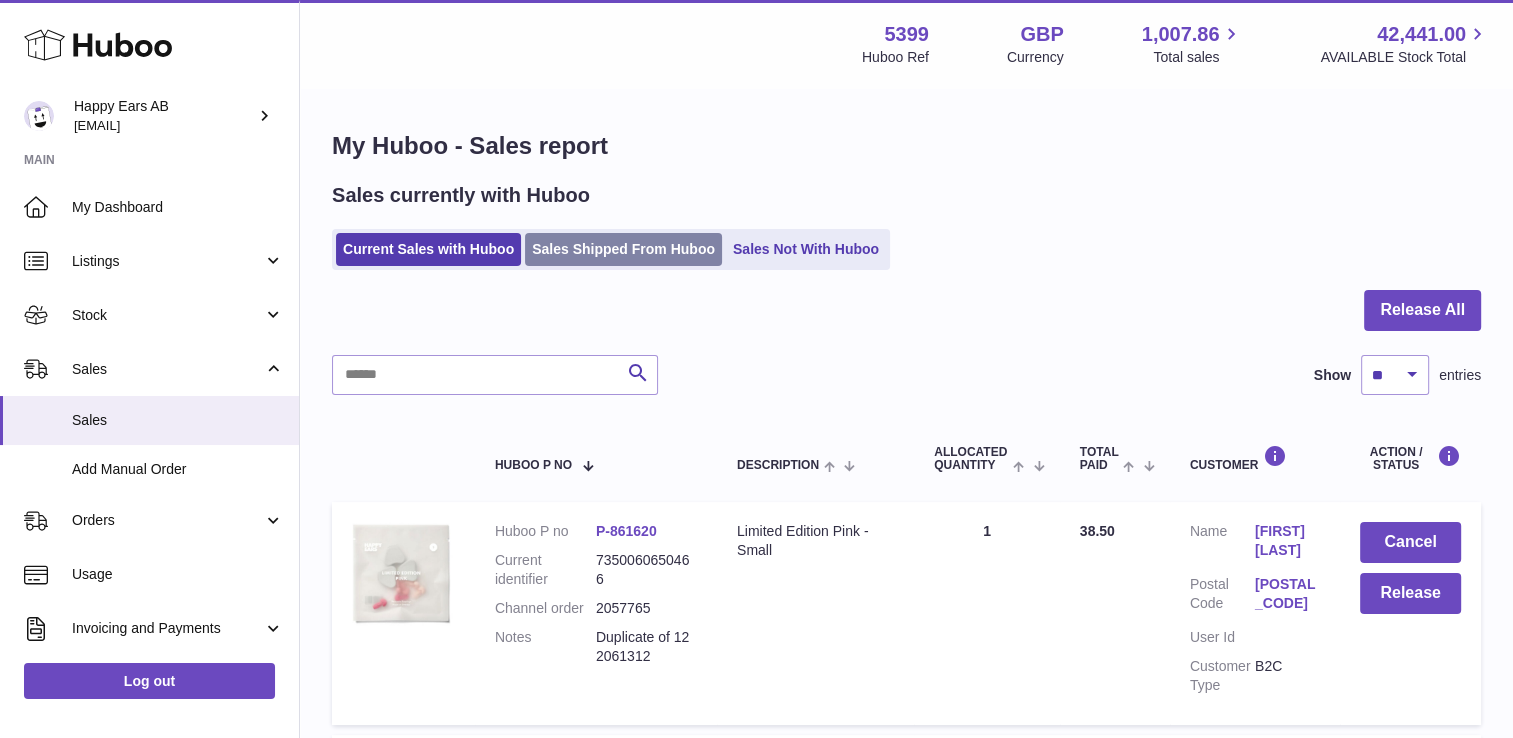 click on "Sales Shipped From Huboo" at bounding box center [623, 249] 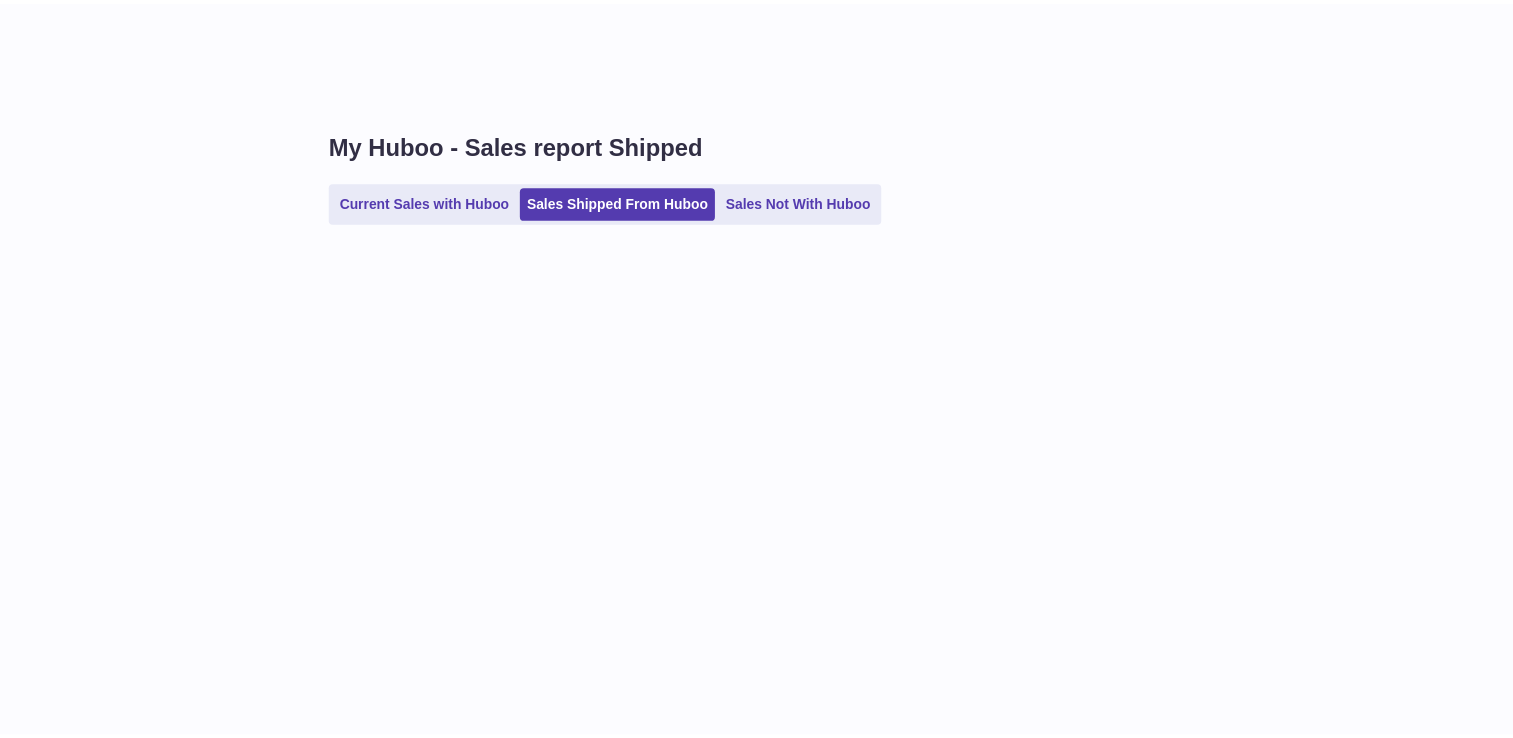 scroll, scrollTop: 0, scrollLeft: 0, axis: both 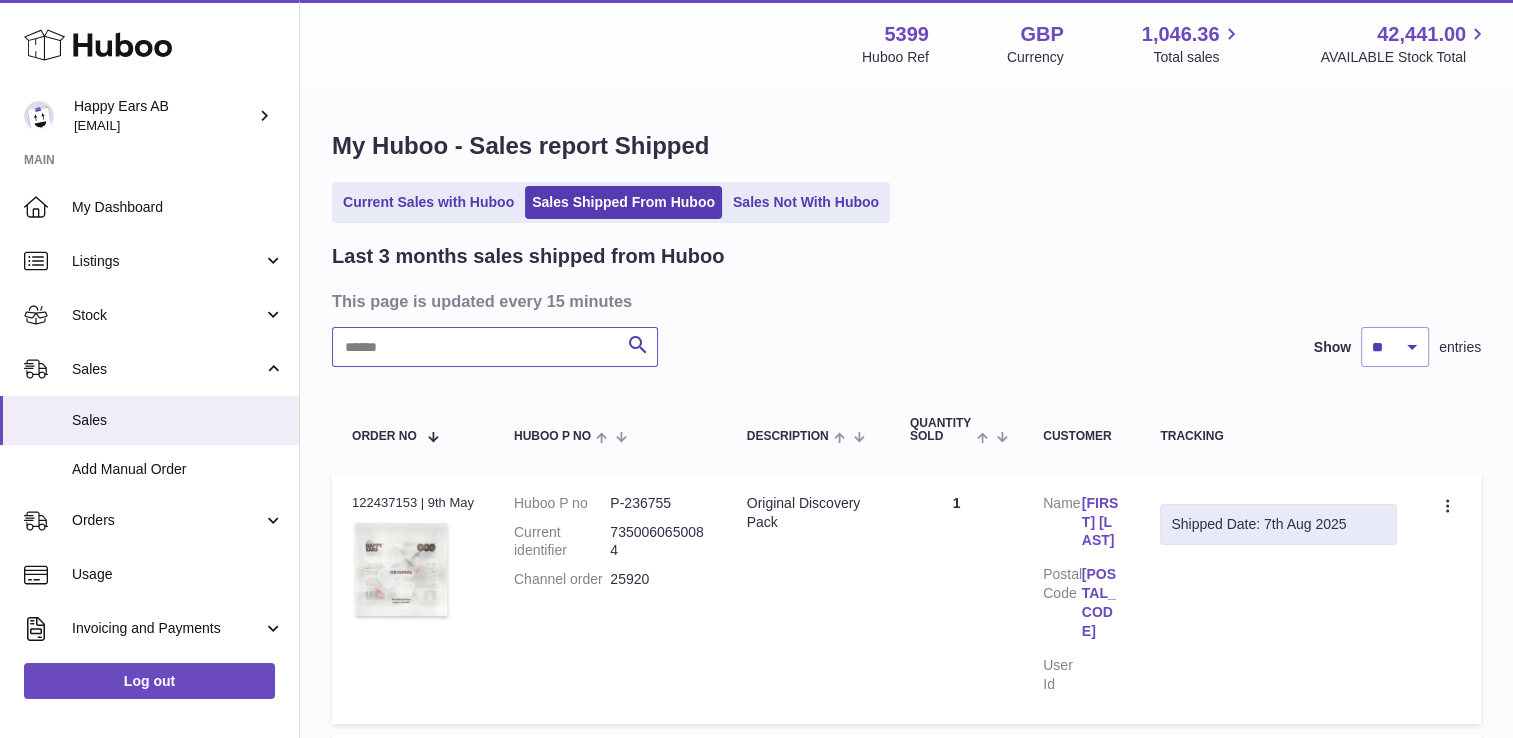 click at bounding box center [495, 347] 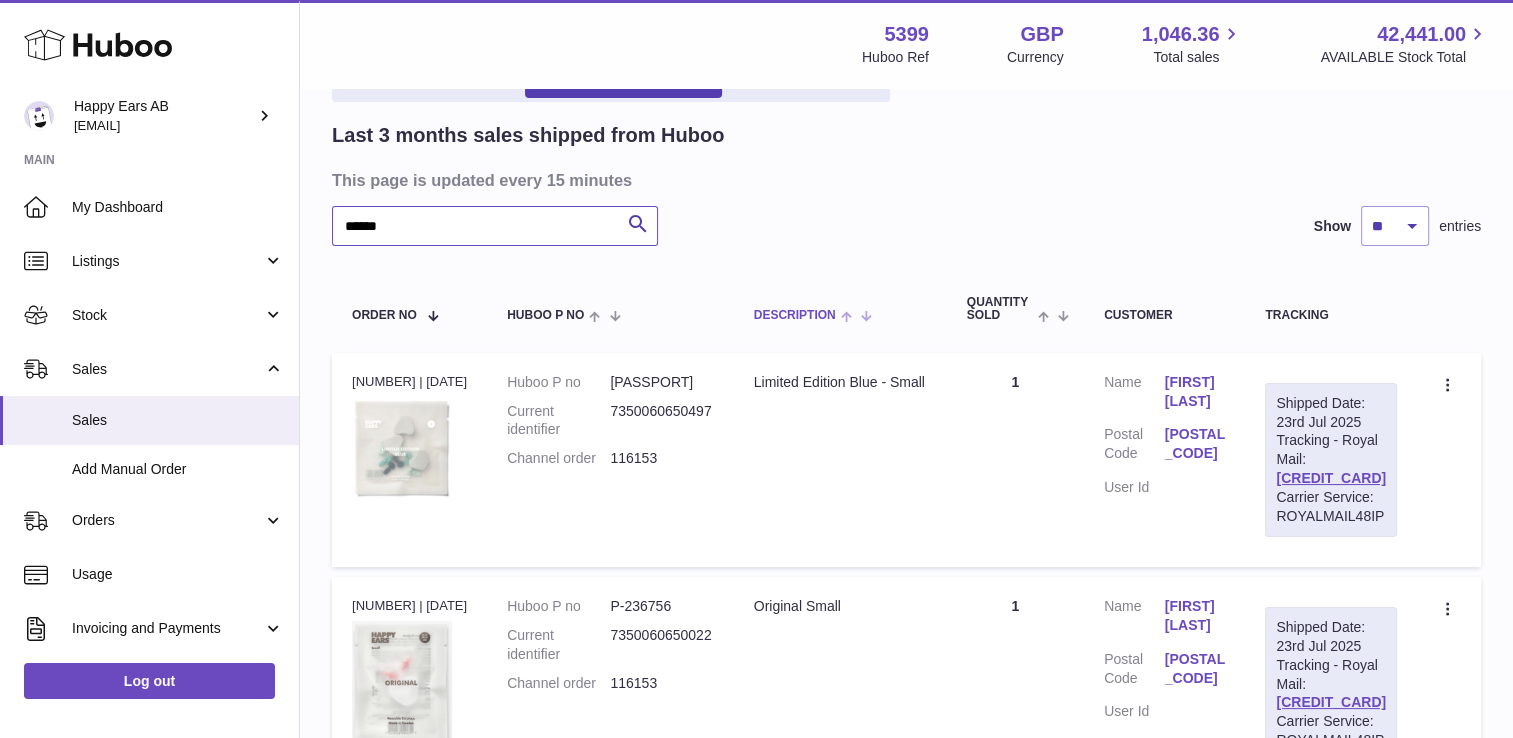 scroll, scrollTop: 300, scrollLeft: 0, axis: vertical 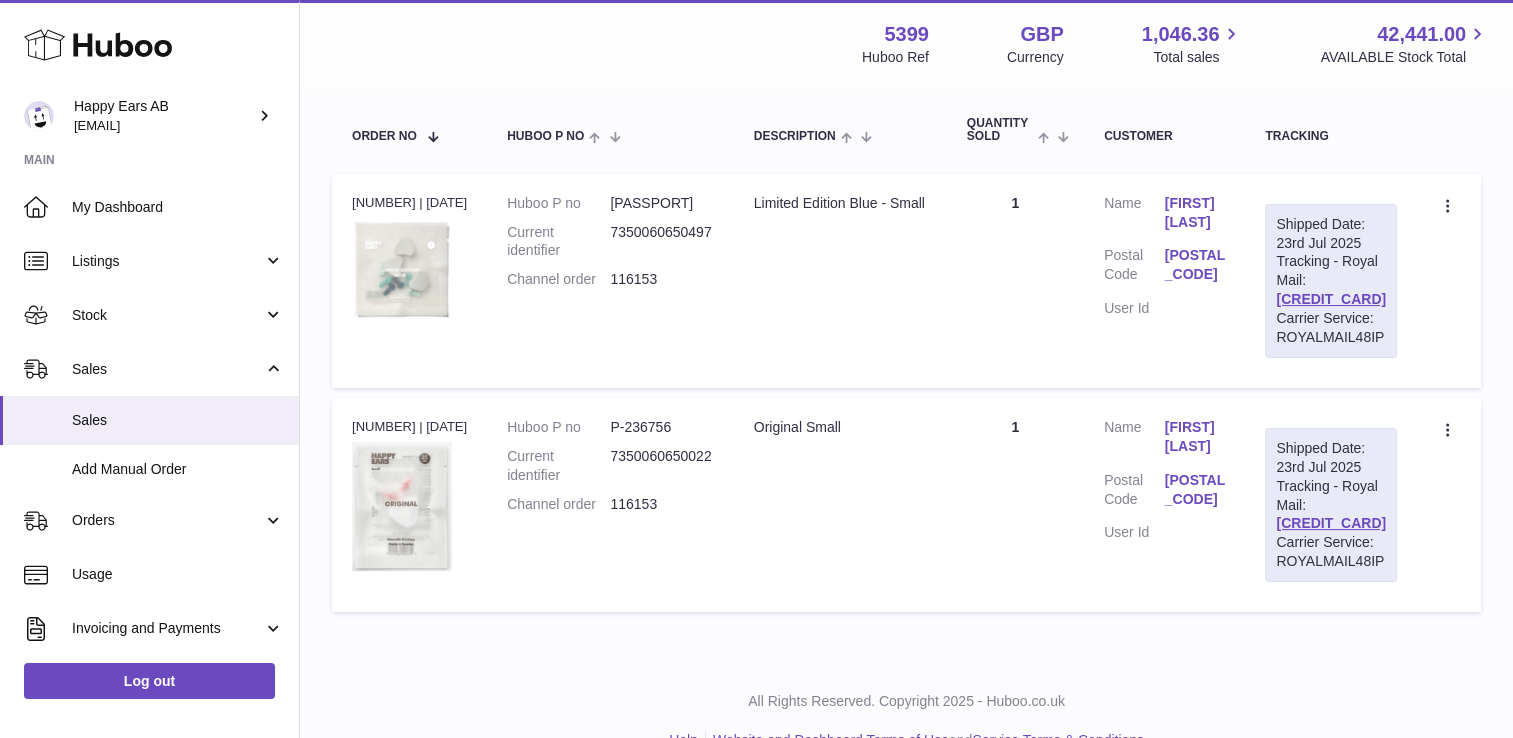 type on "******" 